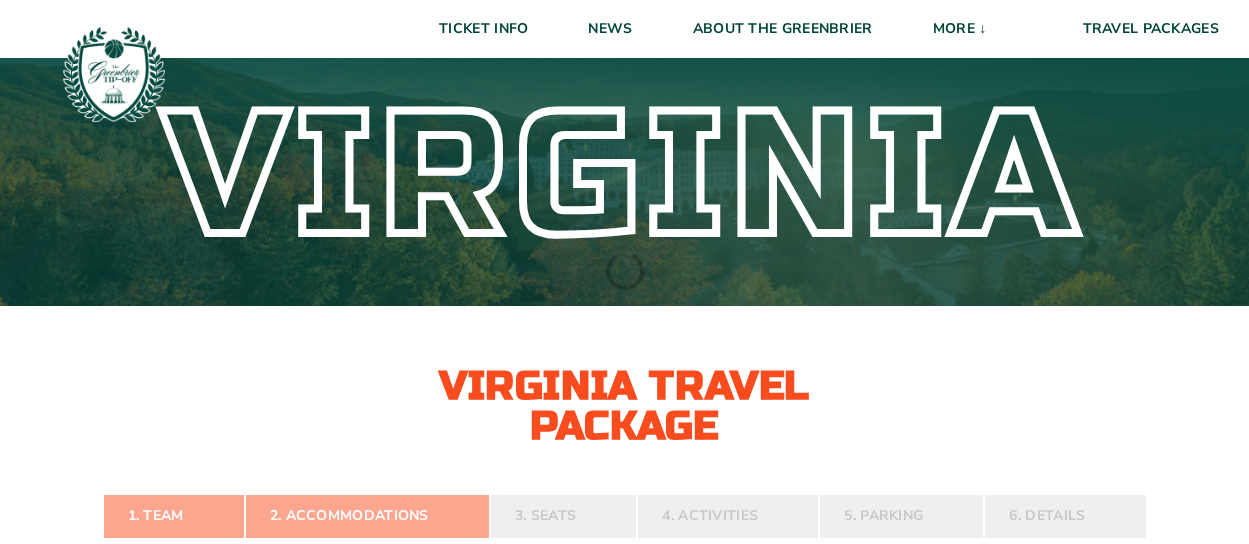 scroll, scrollTop: 0, scrollLeft: 0, axis: both 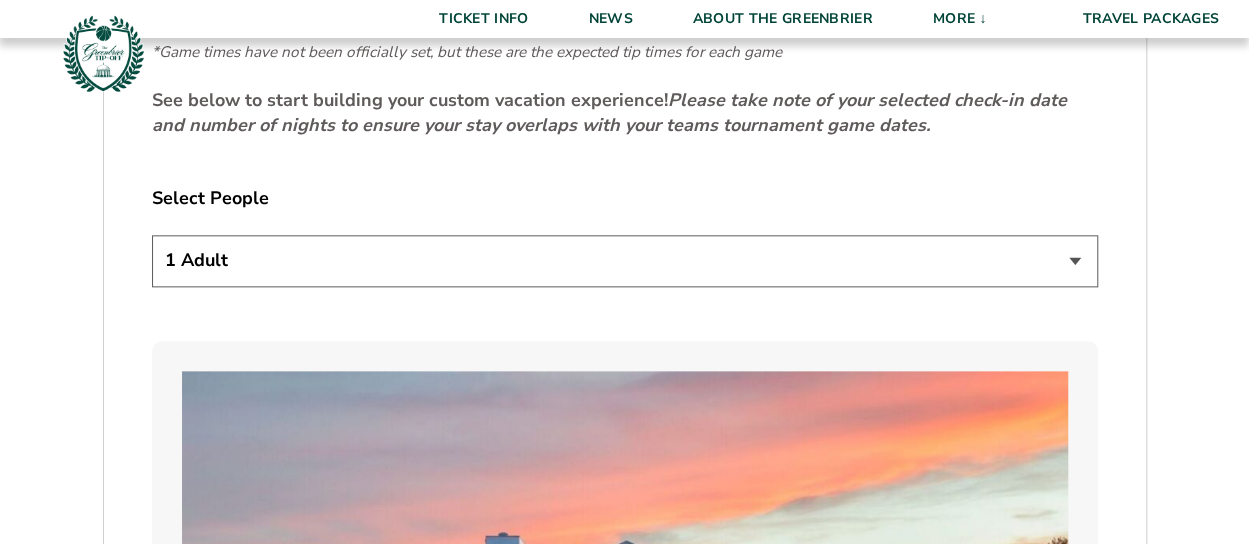 click on "1 Adult
2 Adults
3 Adults
4 Adults
2 Adults + 1 Child
2 Adults + 2 Children
2 Adults + 3 Children" at bounding box center [625, 260] 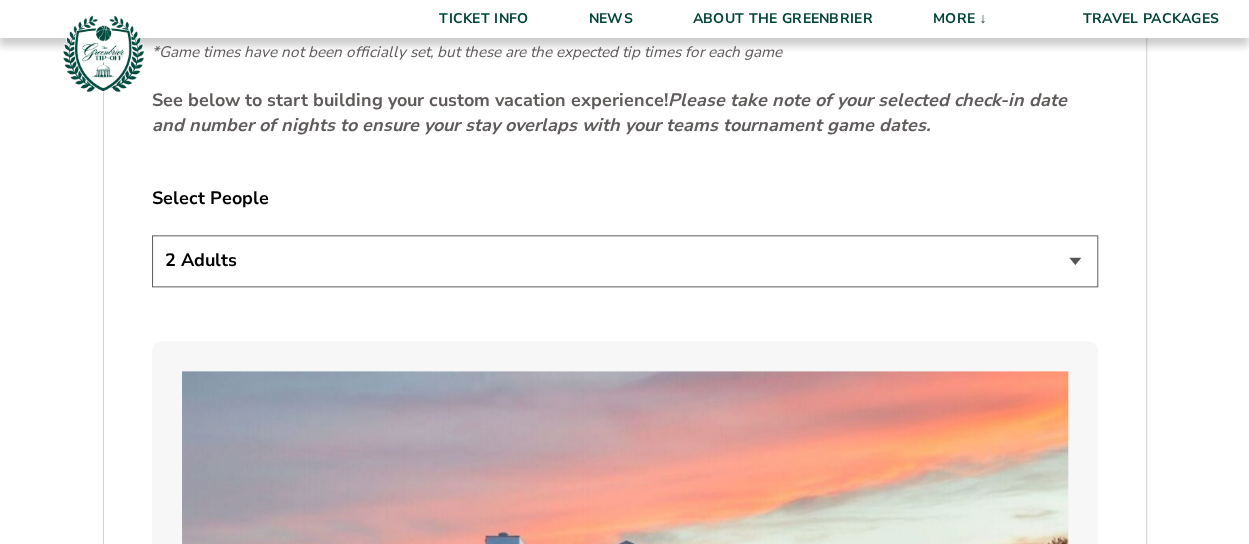 click on "1 Adult
2 Adults
3 Adults
4 Adults
2 Adults + 1 Child
2 Adults + 2 Children
2 Adults + 3 Children" at bounding box center (625, 260) 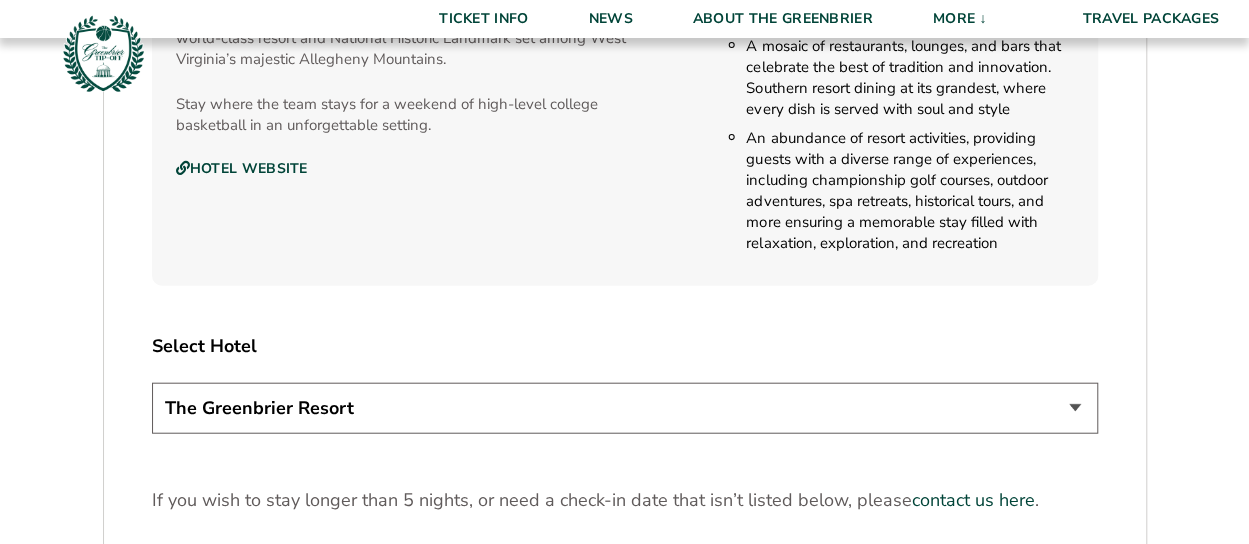 scroll, scrollTop: 2220, scrollLeft: 0, axis: vertical 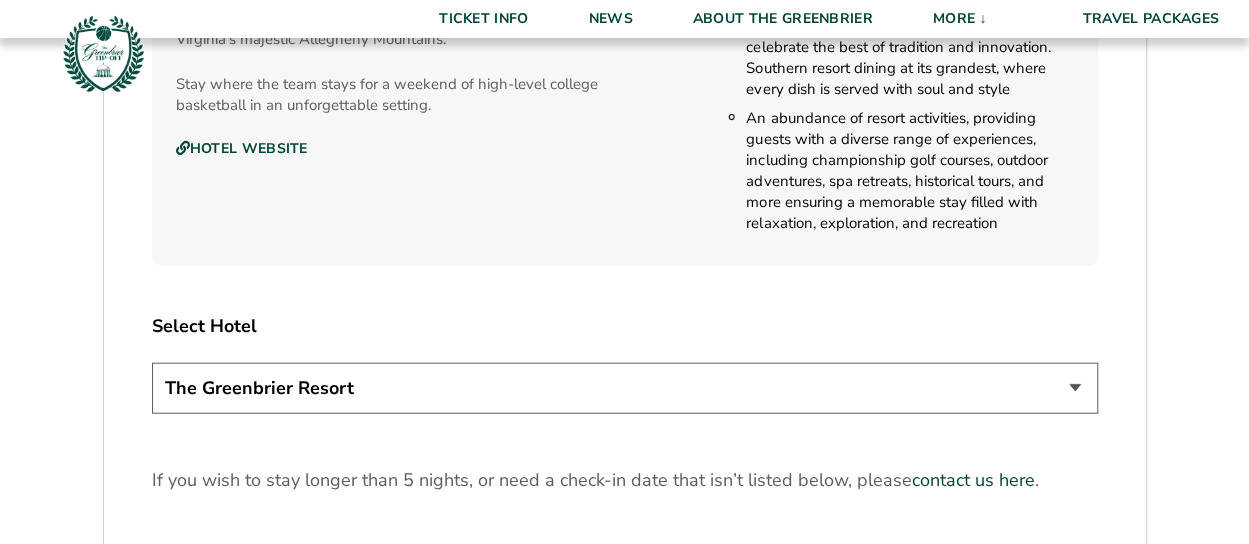 click on "The Greenbrier Resort" at bounding box center [625, 388] 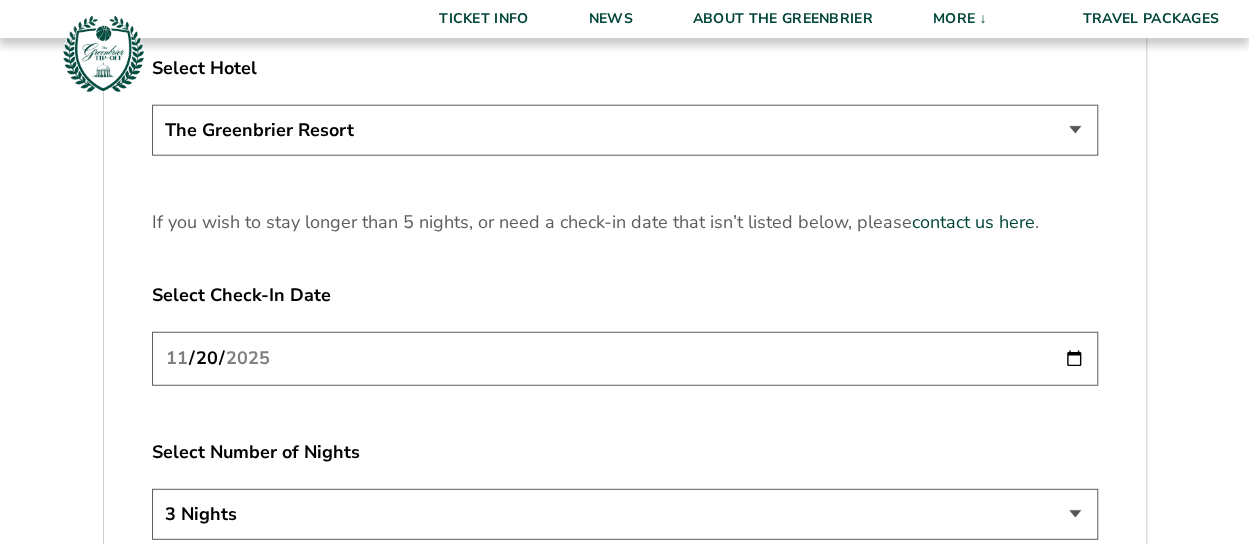 scroll, scrollTop: 2500, scrollLeft: 0, axis: vertical 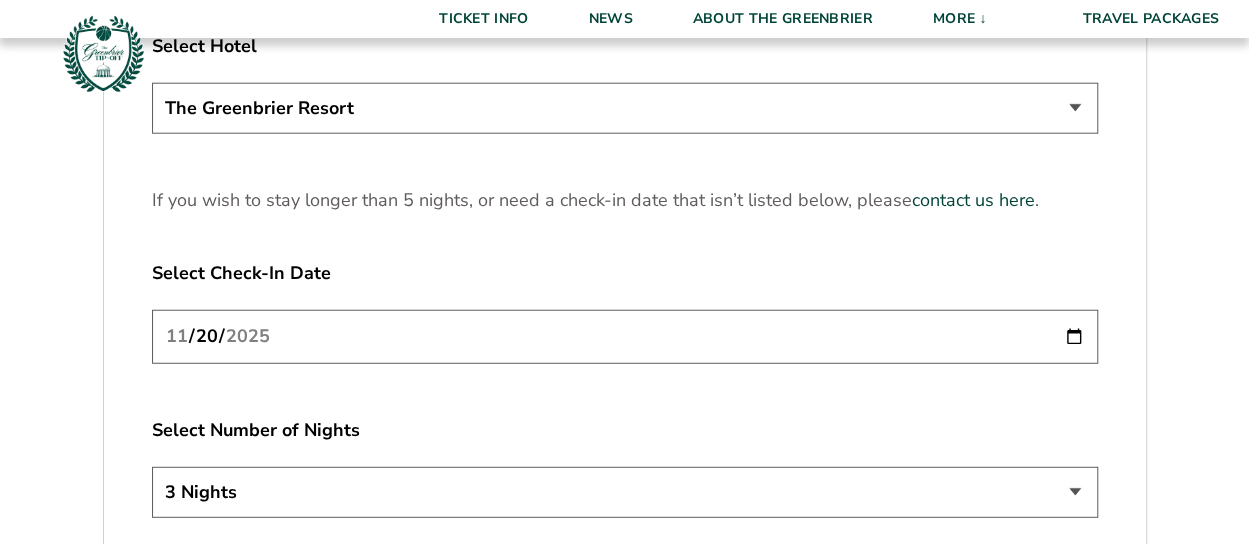 click on "2025-11-20" at bounding box center (625, 336) 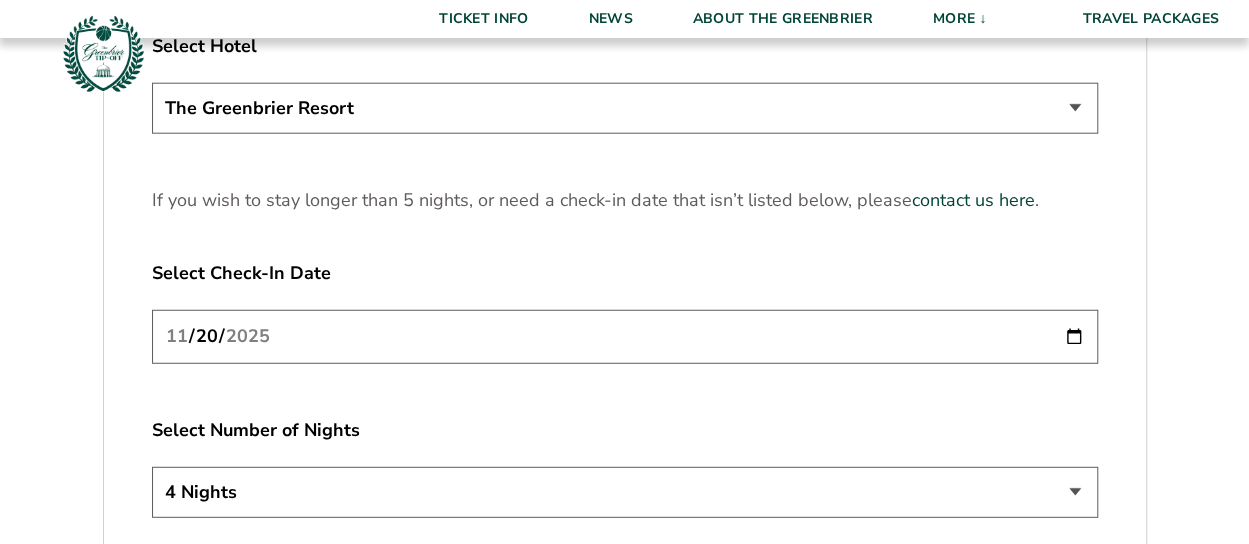 click on "3 Nights
4 Nights
5 Nights" at bounding box center [625, 492] 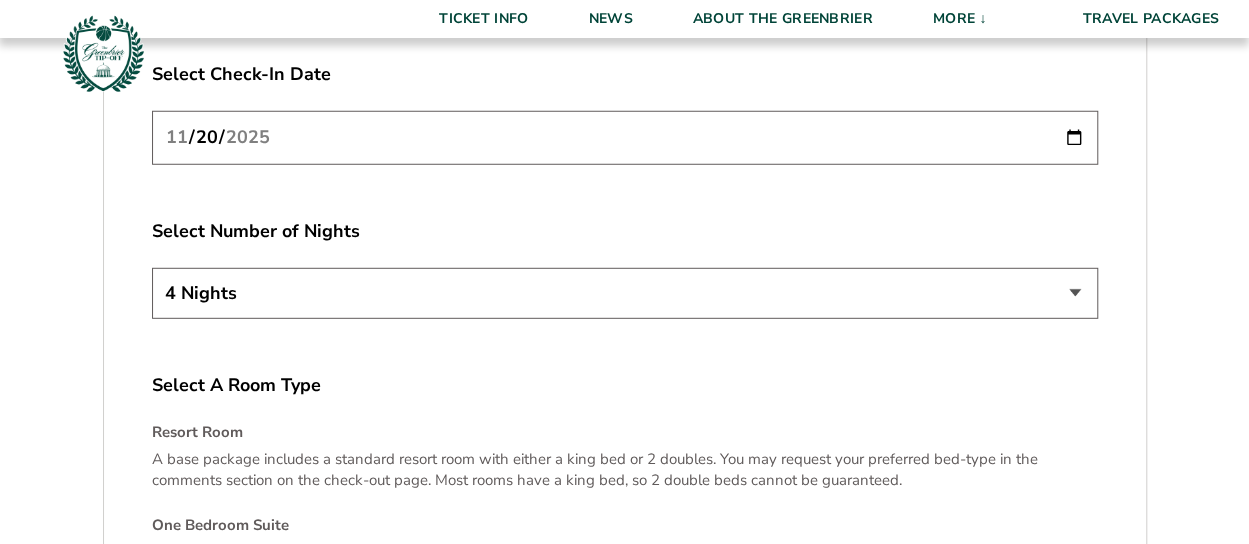 scroll, scrollTop: 2700, scrollLeft: 0, axis: vertical 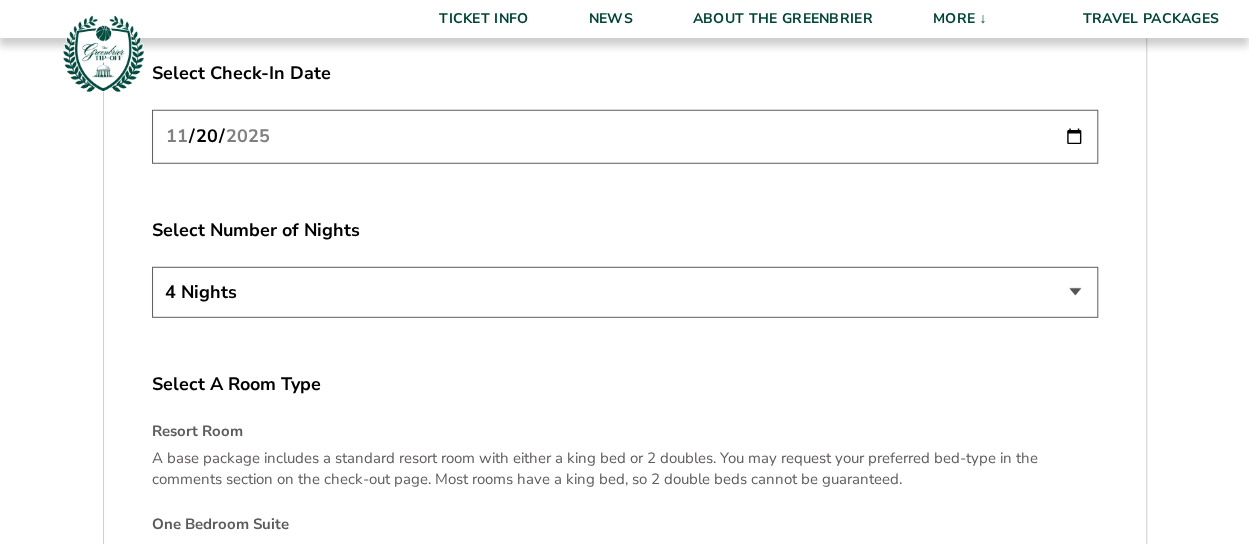 click on "3 Nights
4 Nights
5 Nights" at bounding box center (625, 292) 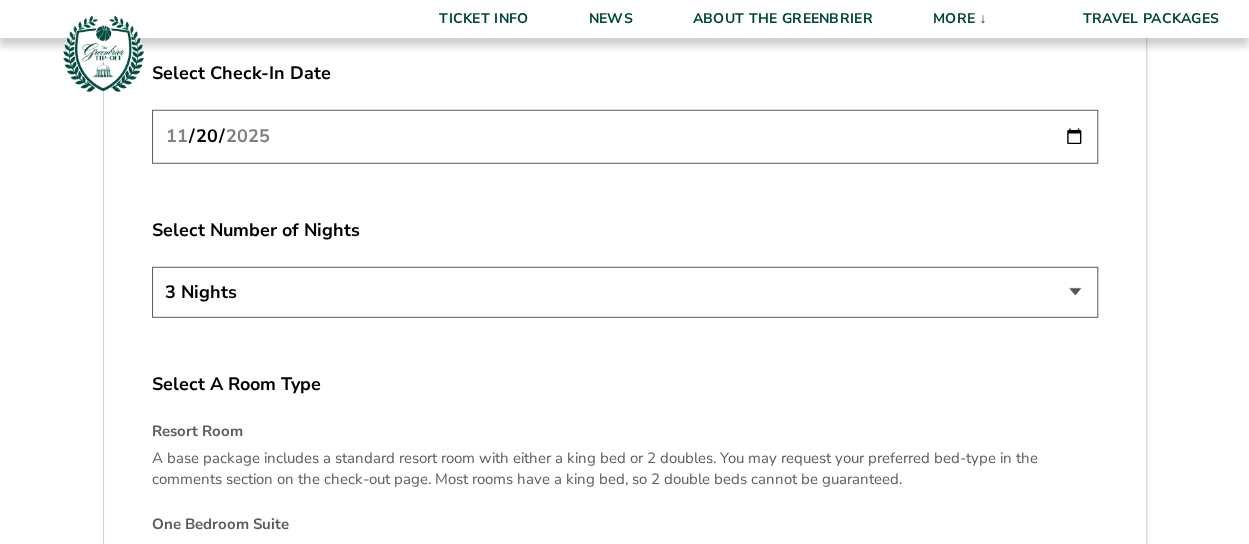 click on "3 Nights
4 Nights
5 Nights" at bounding box center [625, 292] 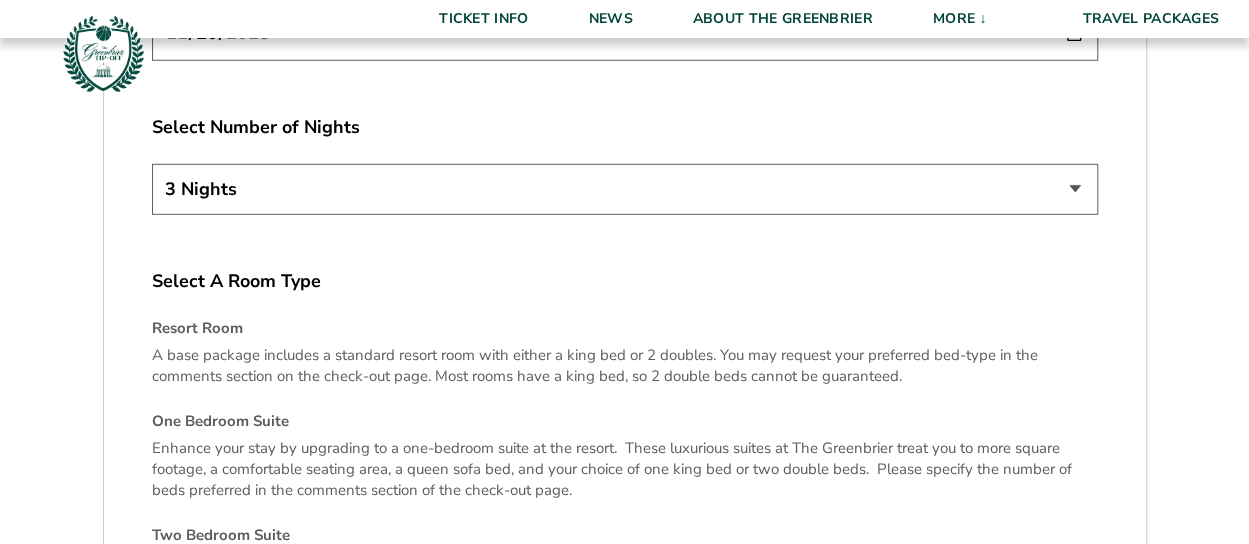 scroll, scrollTop: 2820, scrollLeft: 0, axis: vertical 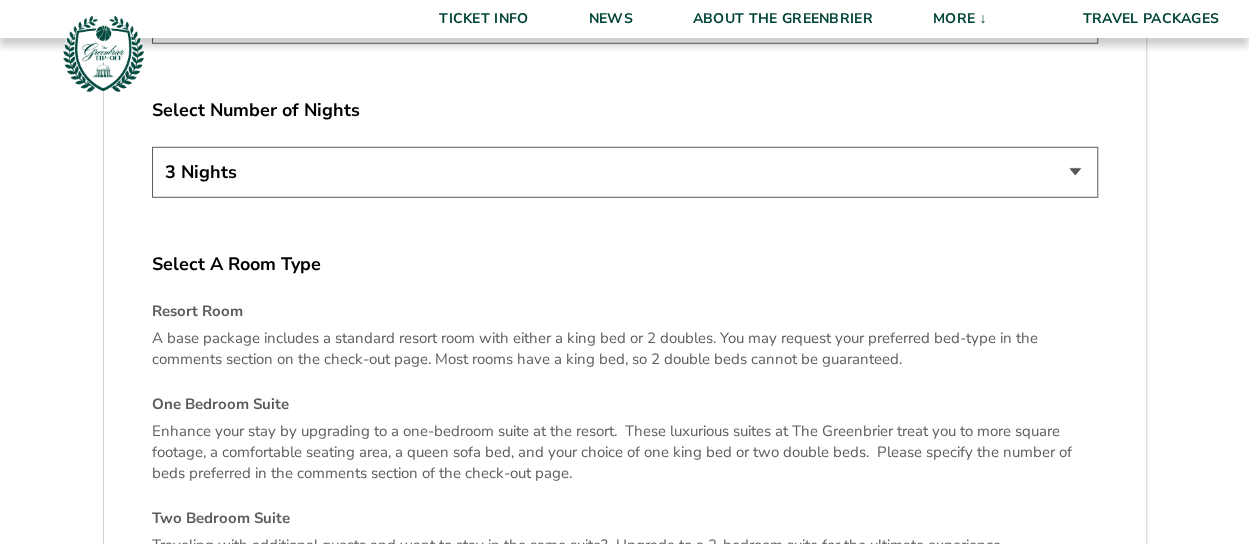 click on "3 Nights
4 Nights
5 Nights" at bounding box center [625, 172] 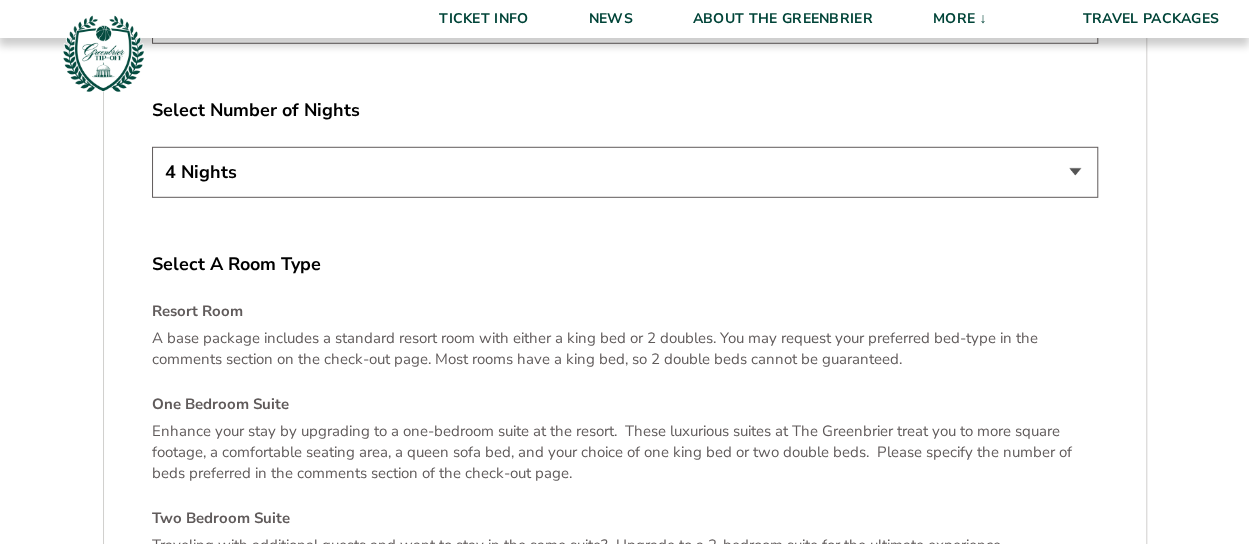 click on "3 Nights
4 Nights
5 Nights" at bounding box center (625, 172) 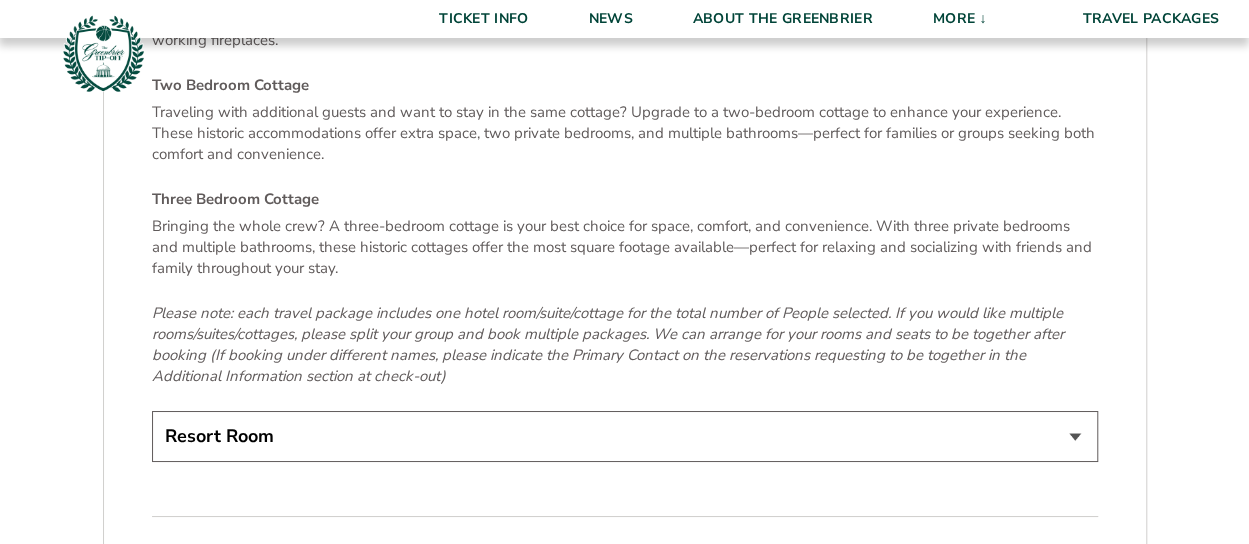 scroll, scrollTop: 3500, scrollLeft: 0, axis: vertical 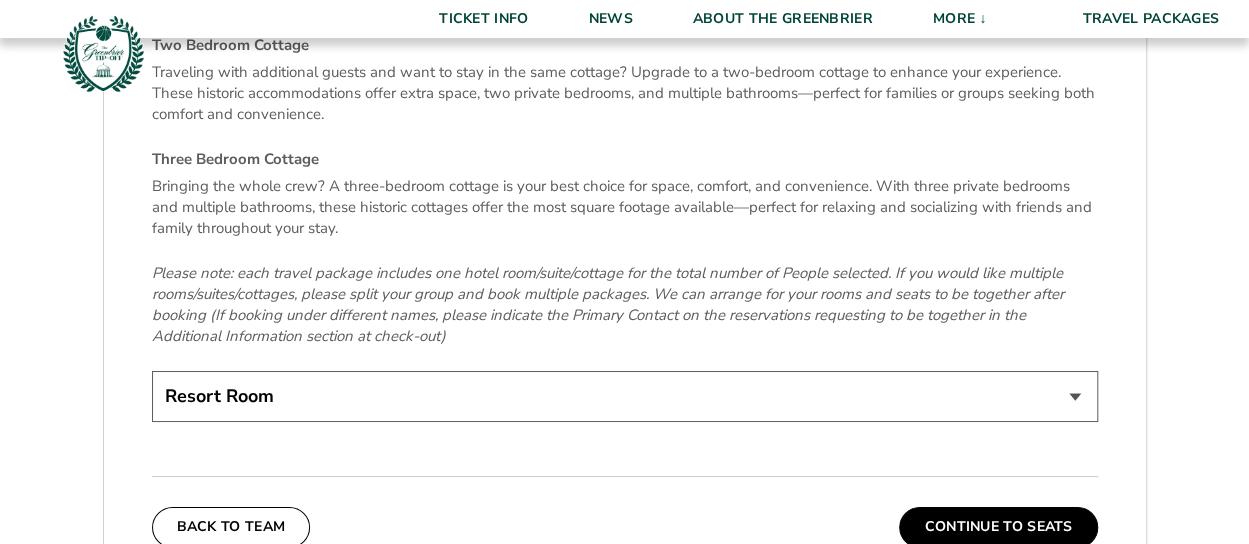 click on "Resort Room  One Bedroom Suite (+$200 per night) Two Bedroom Suite (+$475 per night) One Bedroom Cottage (+$275 per night) Two Bedroom Cottage (+$875 per night) Three Bedroom Cottage (+$1475 per night)" at bounding box center [625, 396] 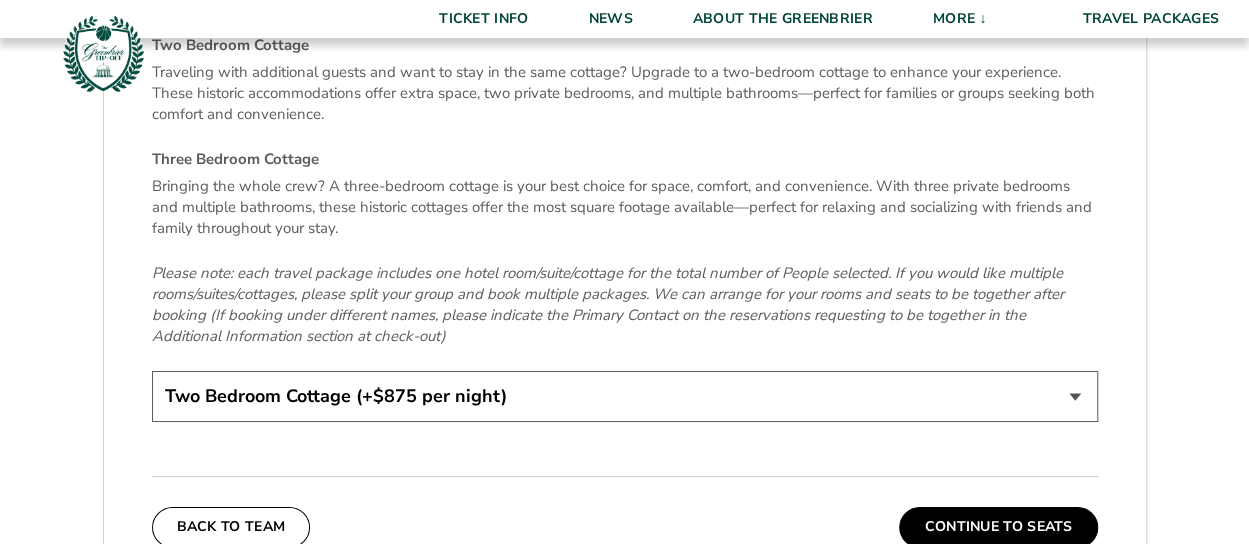 click on "Resort Room  One Bedroom Suite (+$200 per night) Two Bedroom Suite (+$475 per night) One Bedroom Cottage (+$275 per night) Two Bedroom Cottage (+$875 per night) Three Bedroom Cottage (+$1475 per night)" at bounding box center (625, 396) 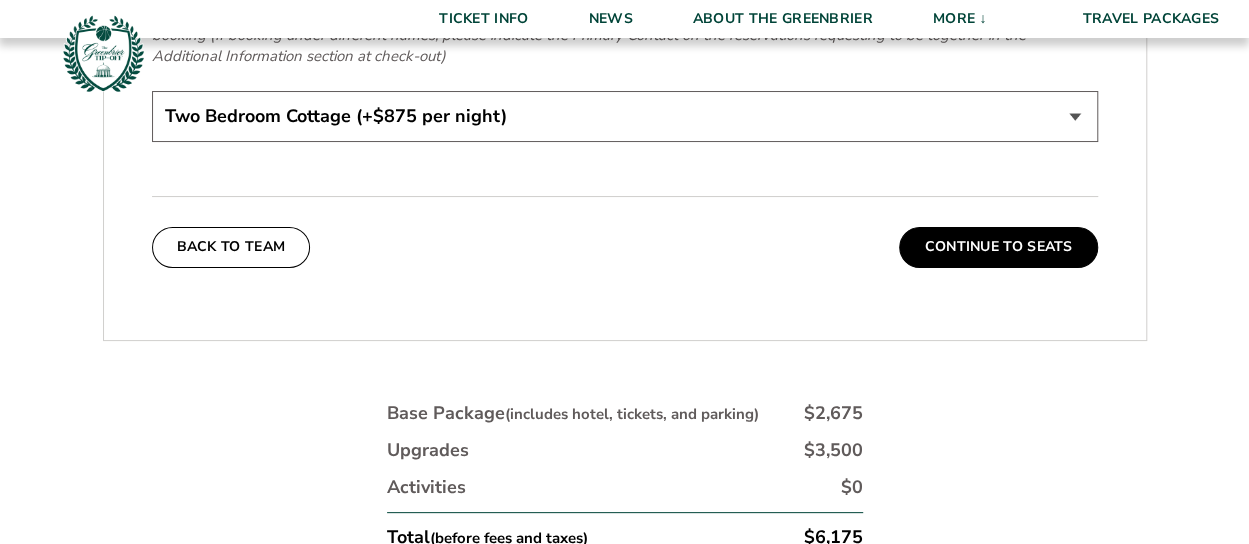 scroll, scrollTop: 3820, scrollLeft: 0, axis: vertical 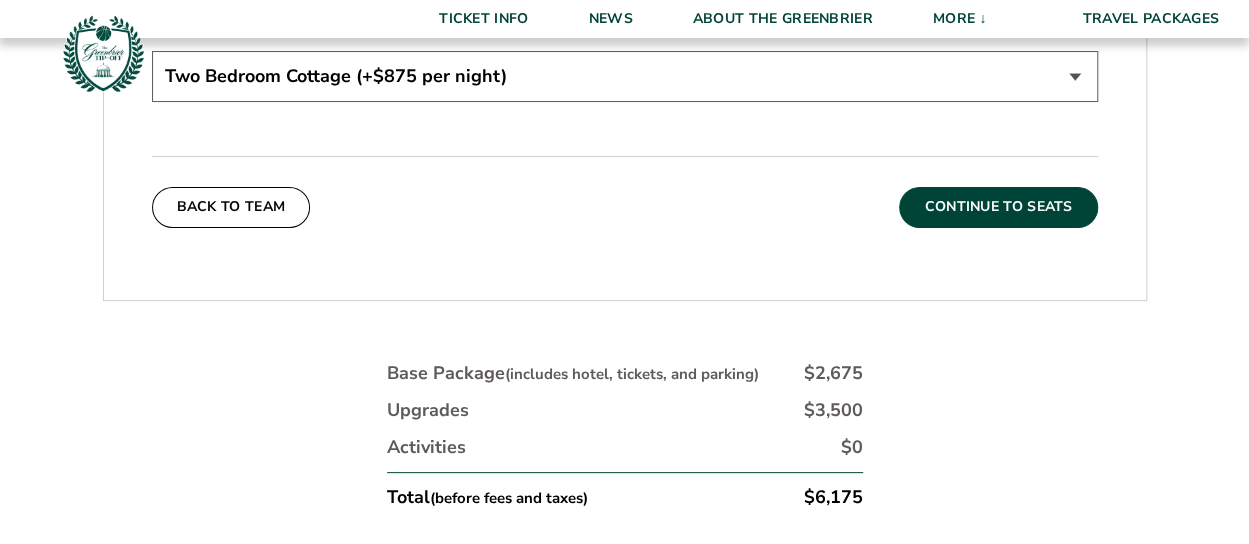 click on "Continue To Seats" at bounding box center [998, 207] 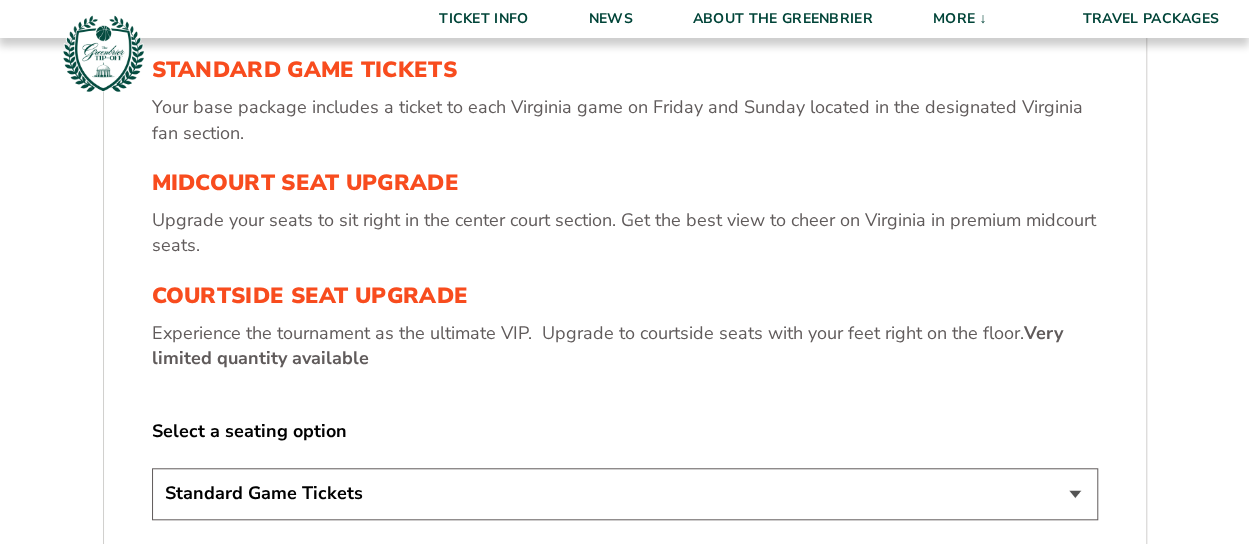 scroll, scrollTop: 656, scrollLeft: 0, axis: vertical 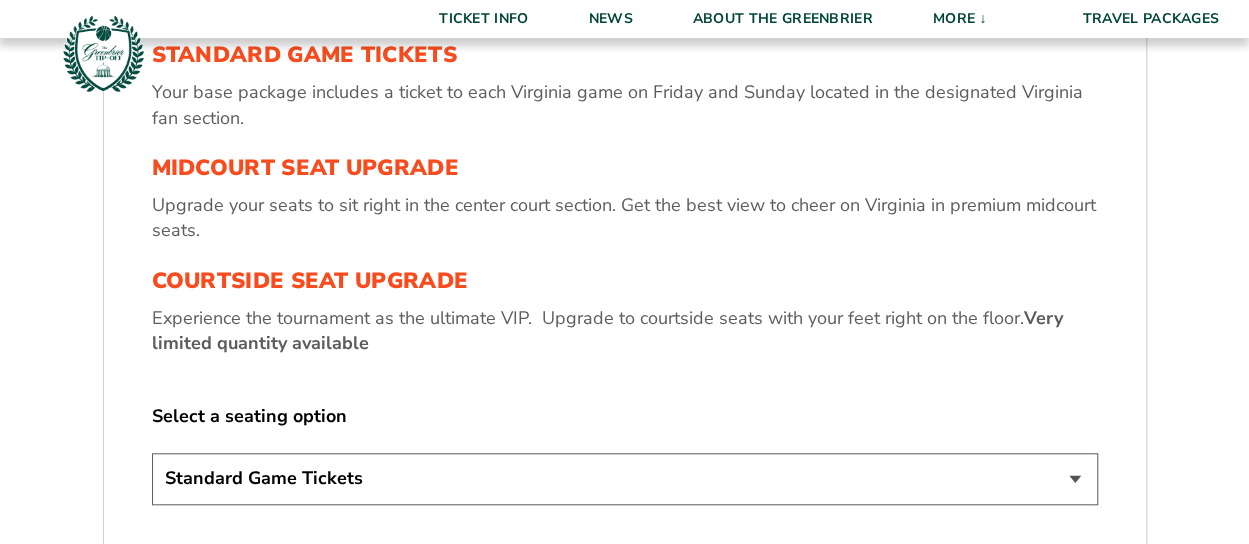 click on "Standard Game Tickets
Midcourt Seat Upgrade (+$130 per person)
Courtside Seat Upgrade (+$590 per person)" at bounding box center (625, 478) 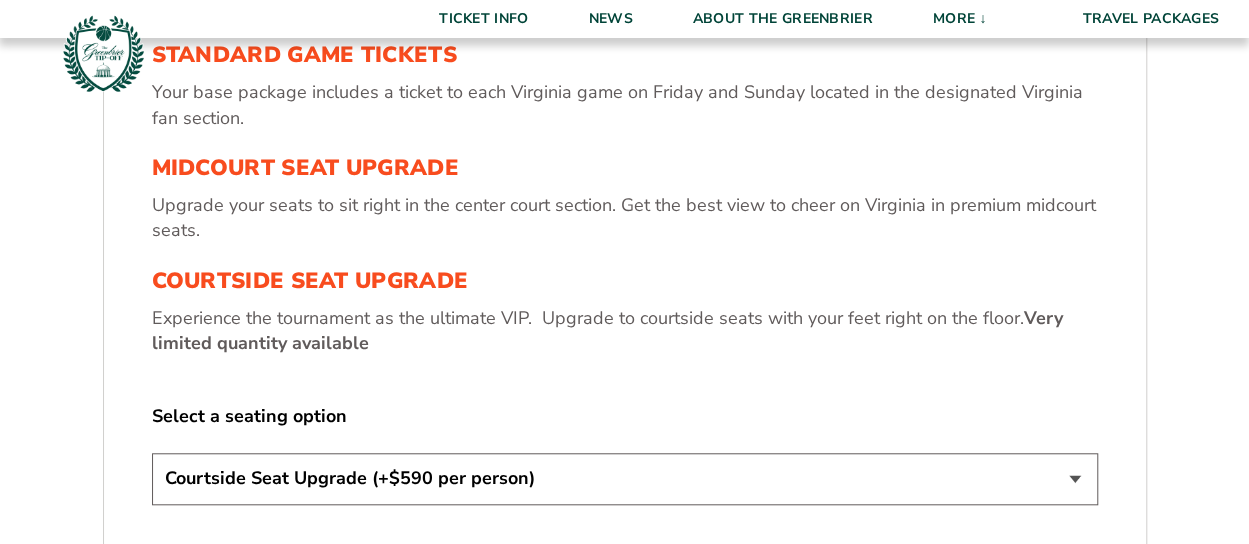 click on "Standard Game Tickets
Midcourt Seat Upgrade (+$130 per person)
Courtside Seat Upgrade (+$590 per person)" at bounding box center (625, 478) 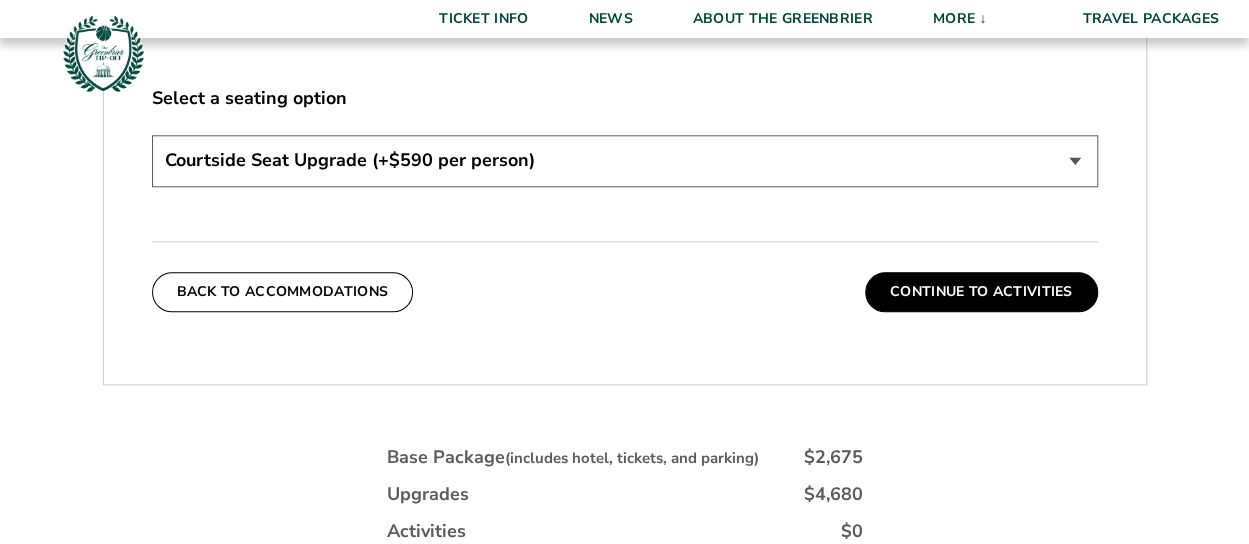 scroll, scrollTop: 976, scrollLeft: 0, axis: vertical 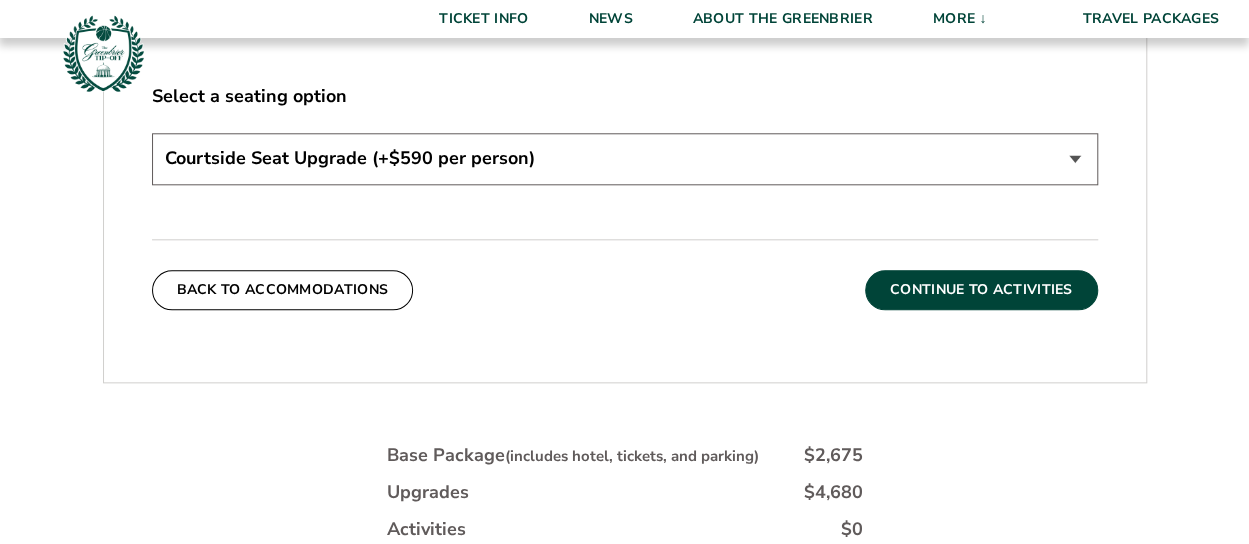 click on "Continue To Activities" at bounding box center (981, 290) 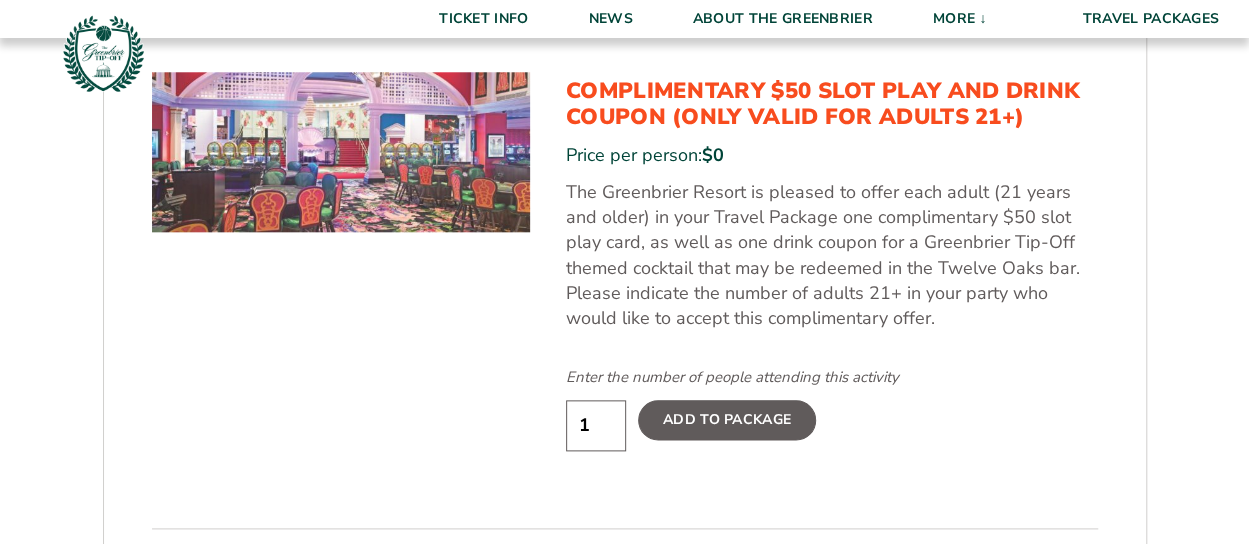 scroll, scrollTop: 1014, scrollLeft: 0, axis: vertical 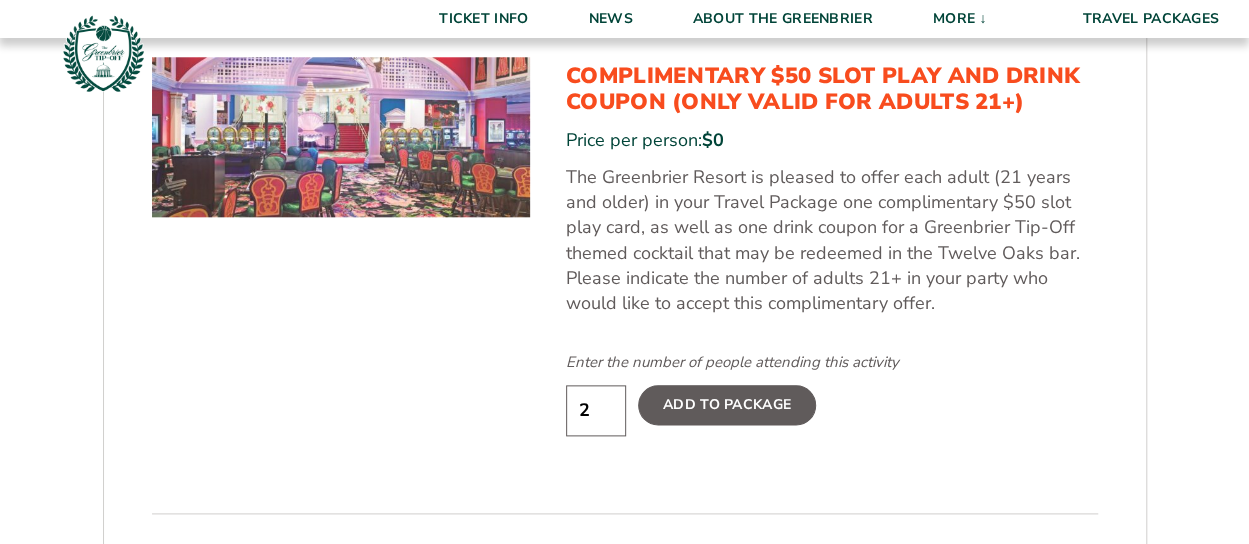 type on "2" 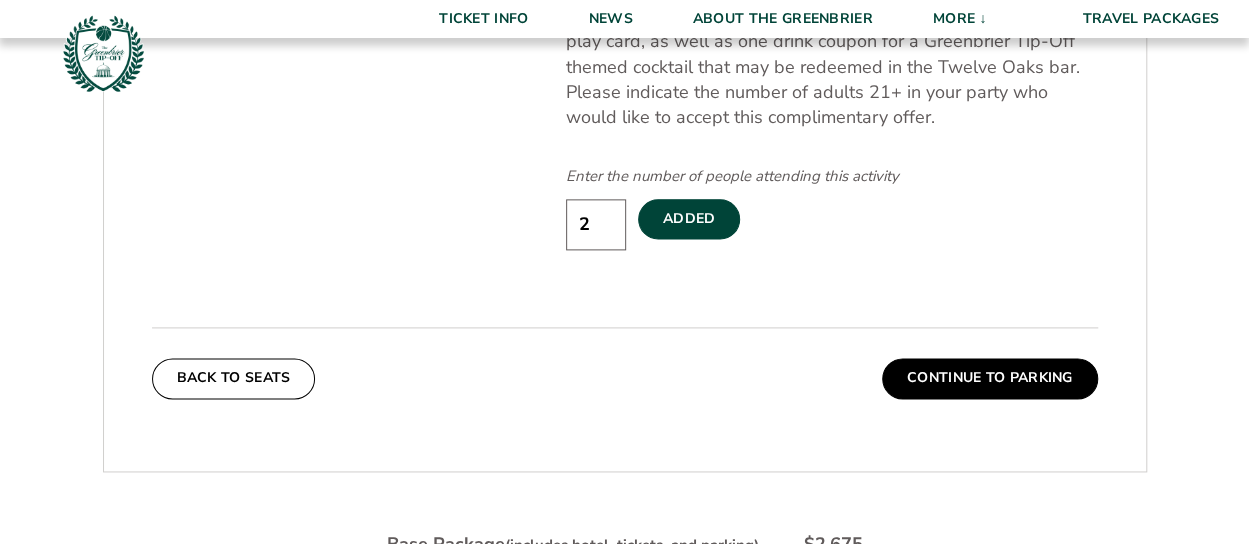 scroll, scrollTop: 1214, scrollLeft: 0, axis: vertical 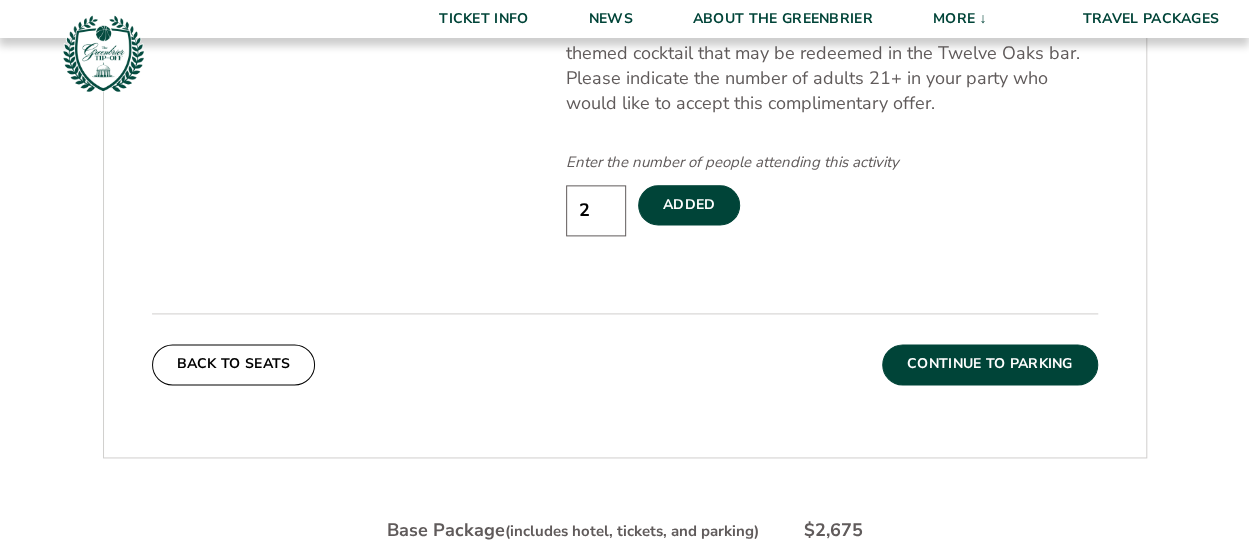 click on "Continue To Parking" at bounding box center [990, 364] 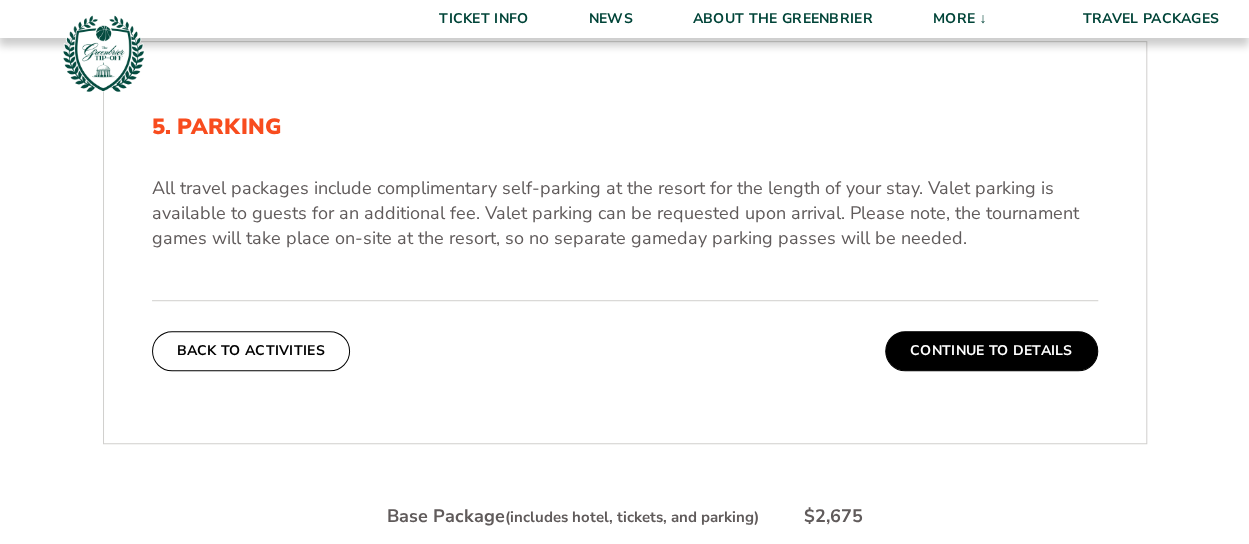 scroll, scrollTop: 536, scrollLeft: 0, axis: vertical 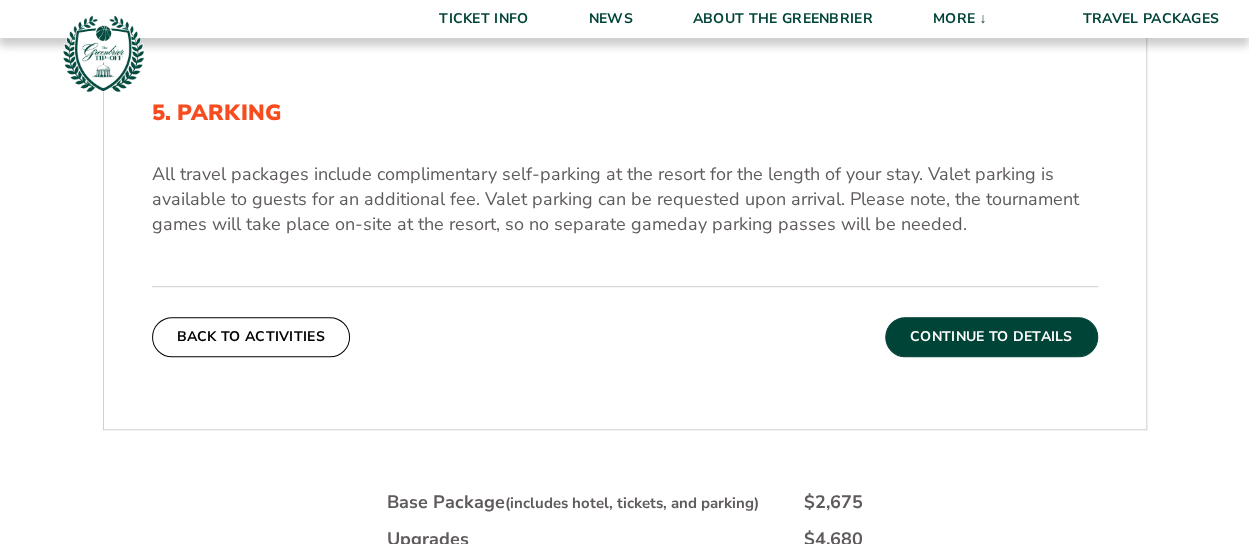 click on "Continue To Details" at bounding box center [991, 337] 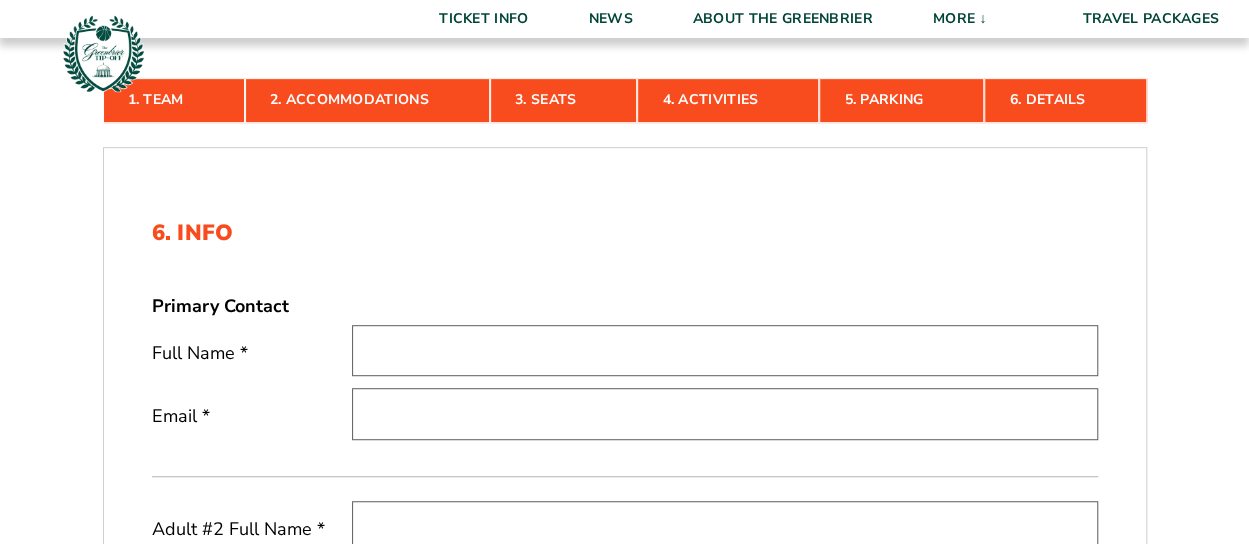 scroll, scrollTop: 456, scrollLeft: 0, axis: vertical 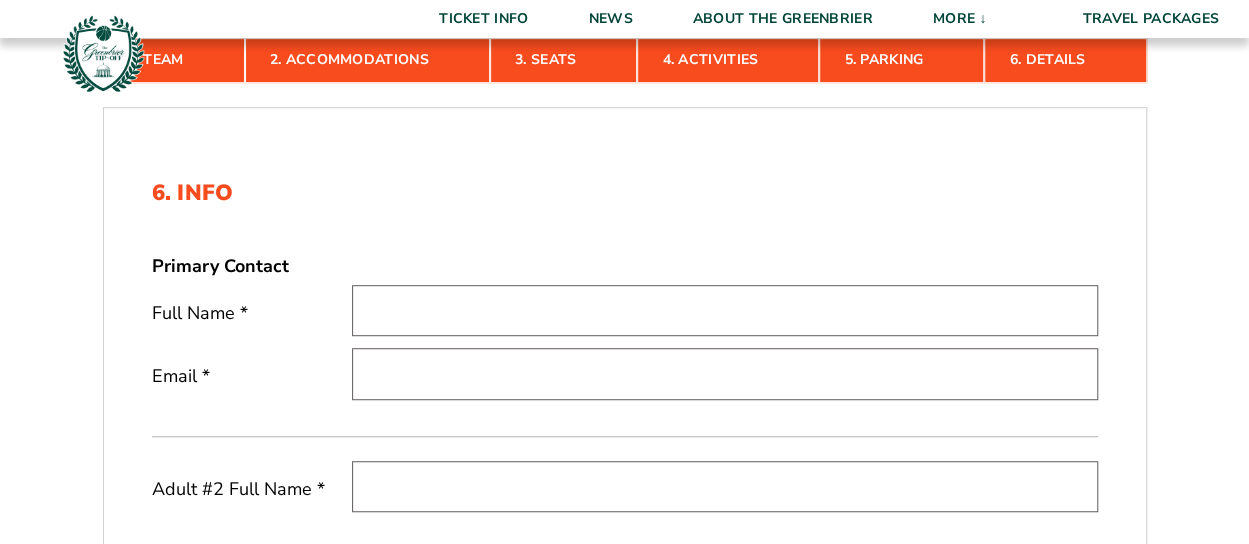 click at bounding box center (725, 310) 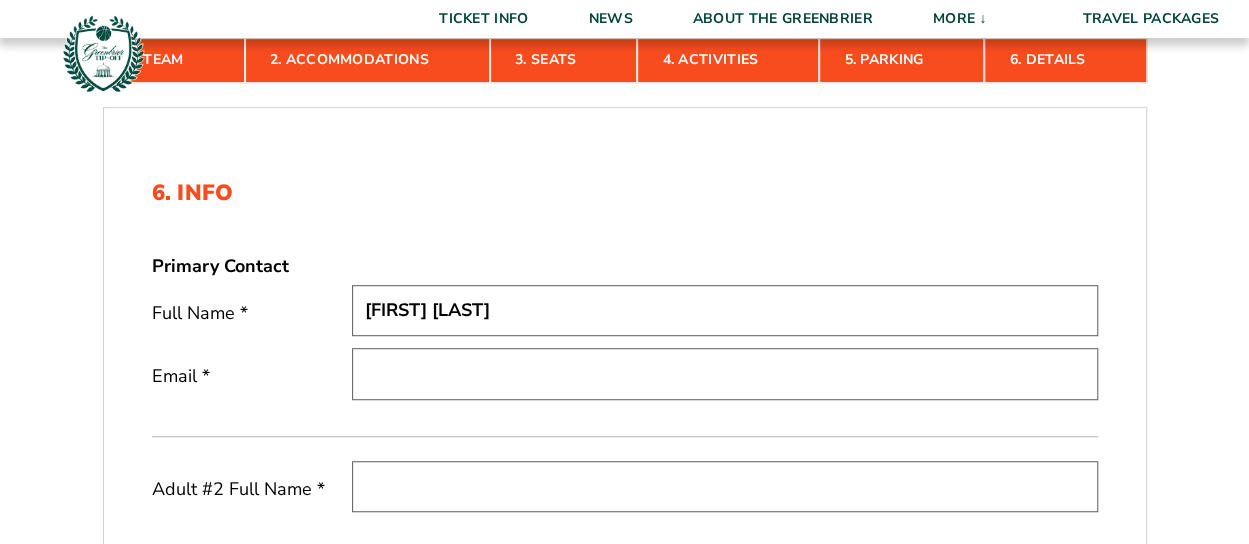 type on "[FIRST] [LAST]" 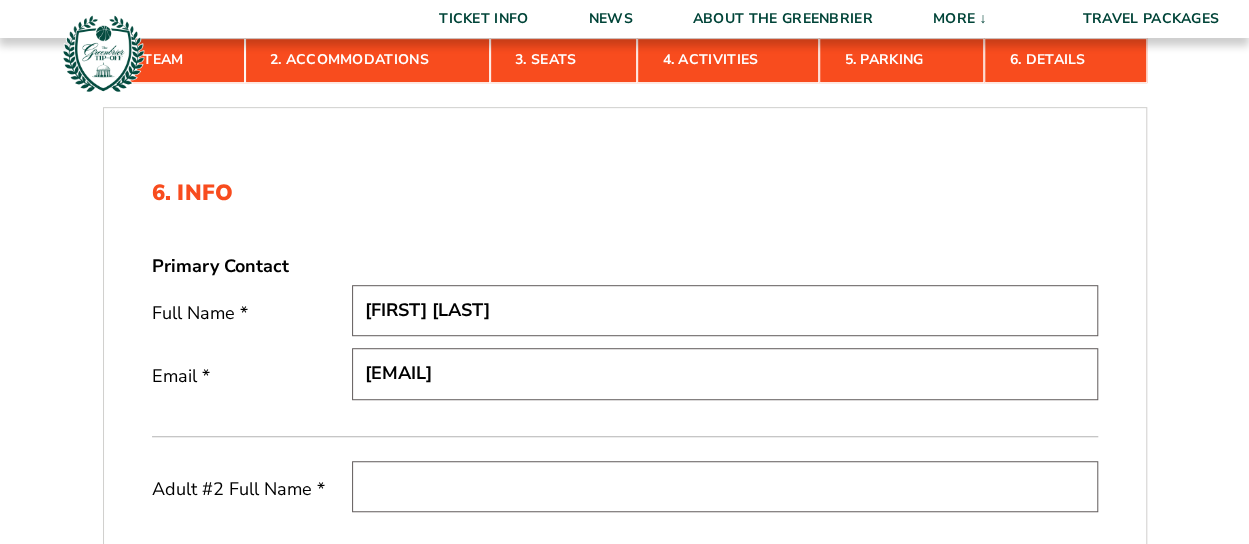 type on "[EMAIL]" 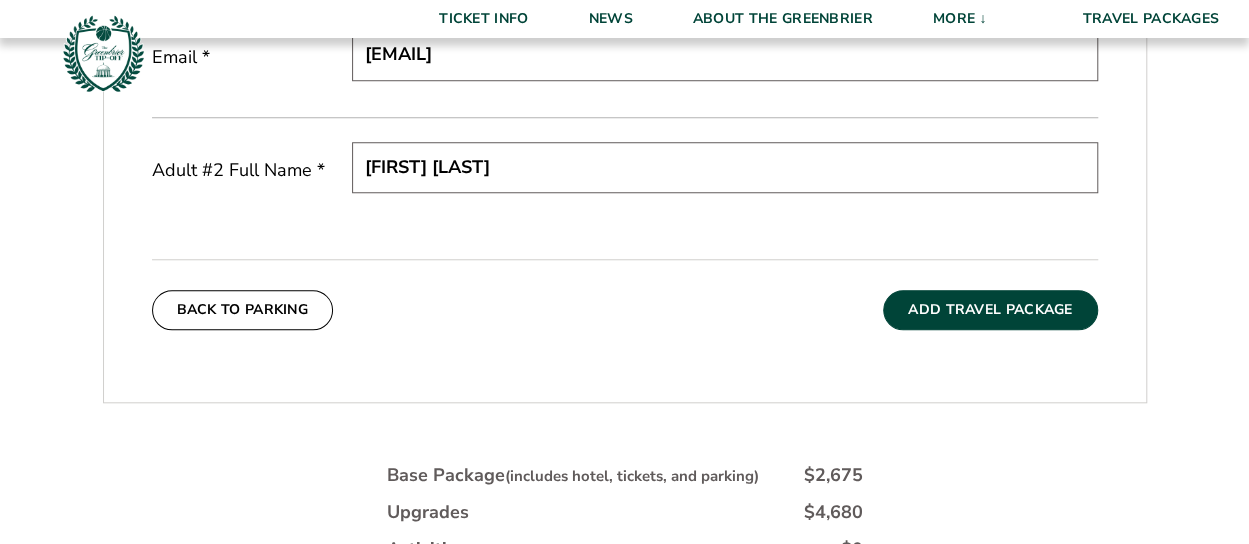 scroll, scrollTop: 776, scrollLeft: 0, axis: vertical 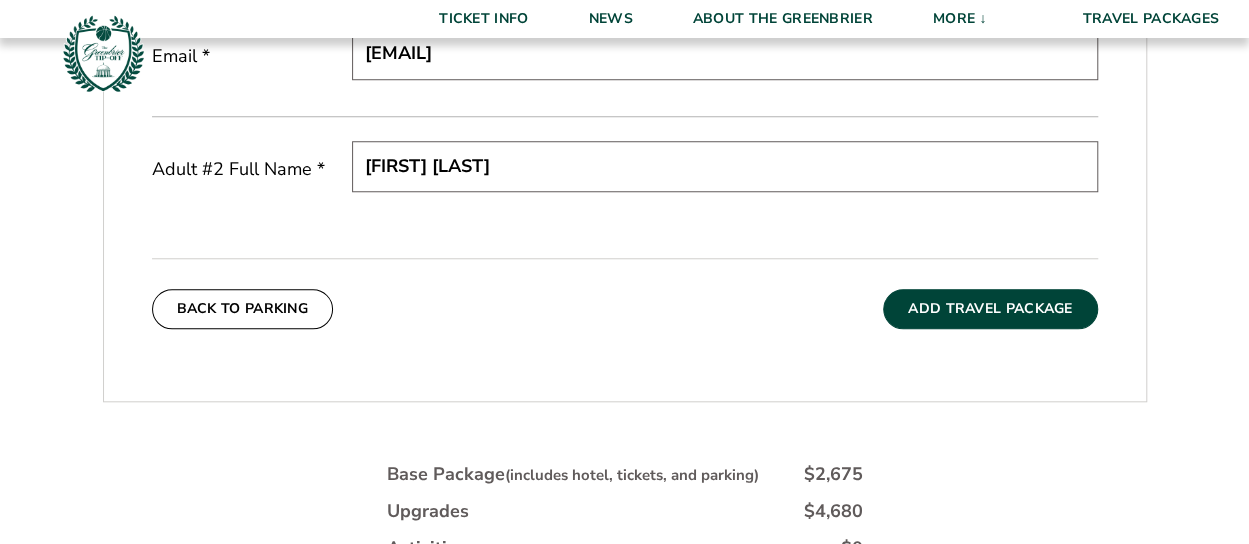 type on "[FIRST] [LAST]" 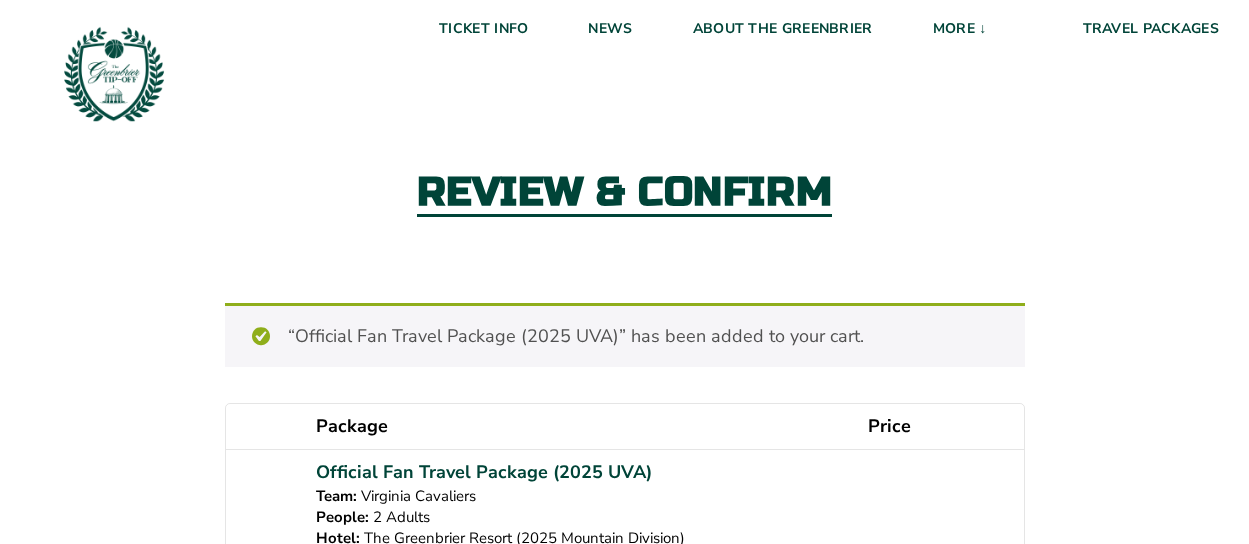 scroll, scrollTop: 0, scrollLeft: 0, axis: both 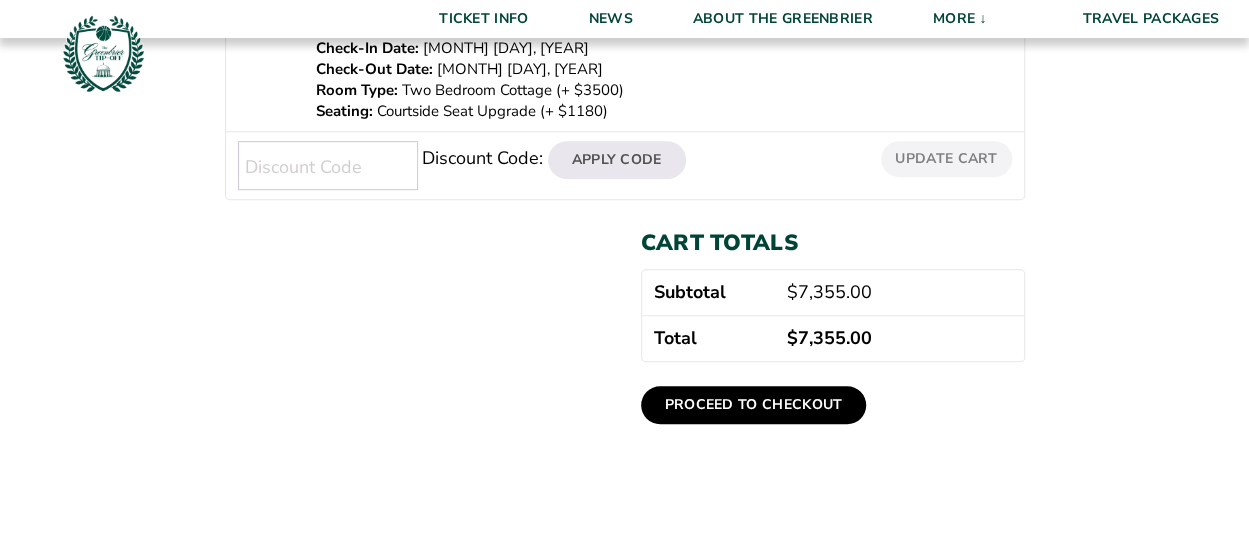 click on "Proceed to checkout" at bounding box center (754, 405) 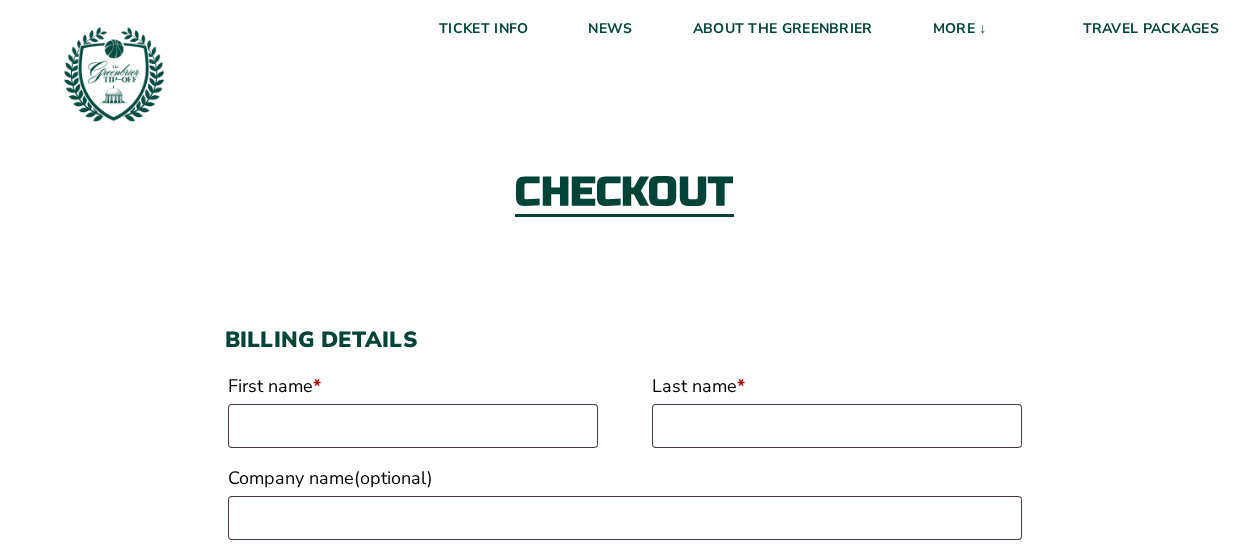scroll, scrollTop: 0, scrollLeft: 0, axis: both 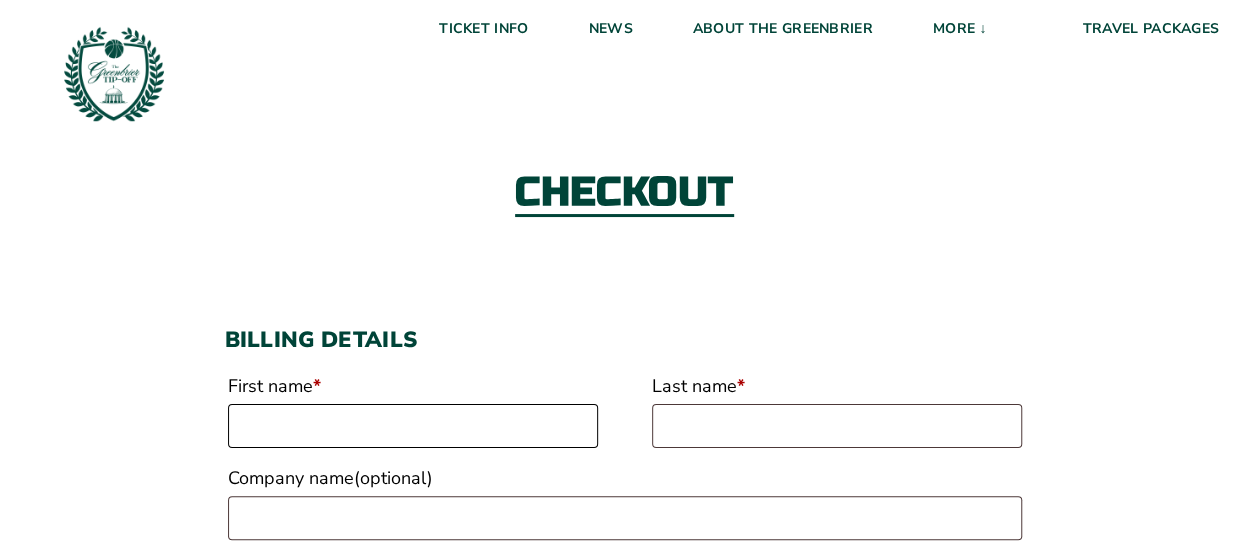 click on "First name  *" at bounding box center (413, 426) 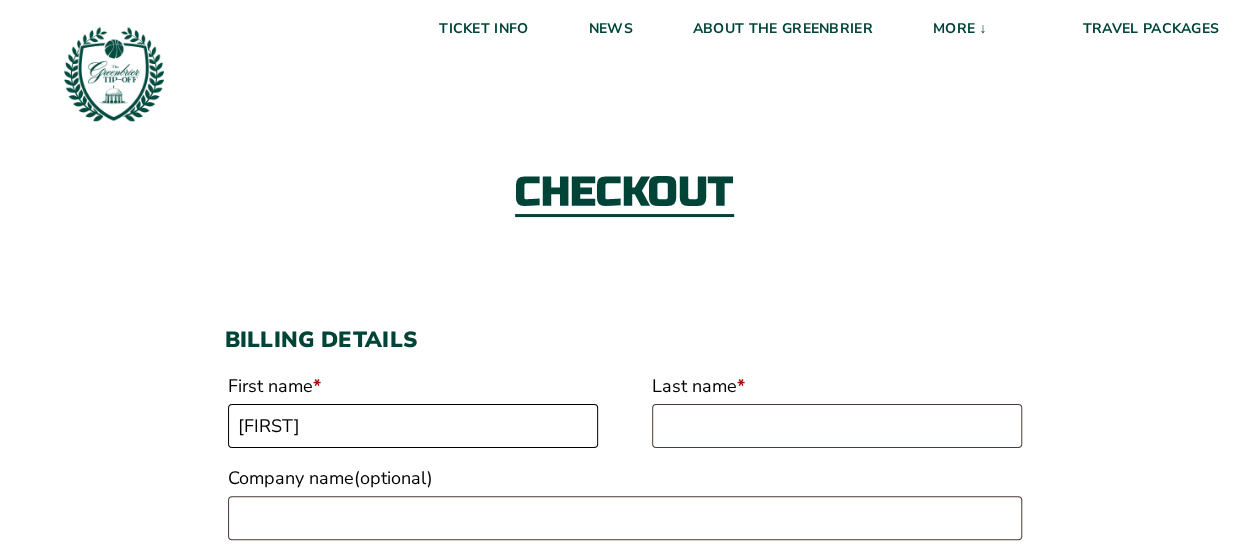 type on "[FIRST]" 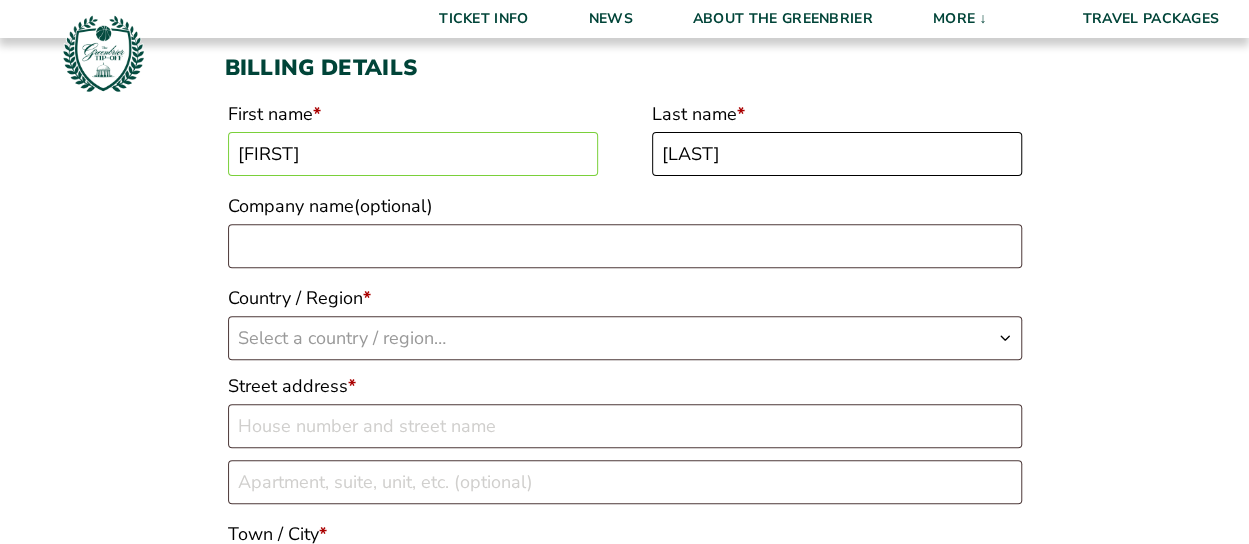 scroll, scrollTop: 280, scrollLeft: 0, axis: vertical 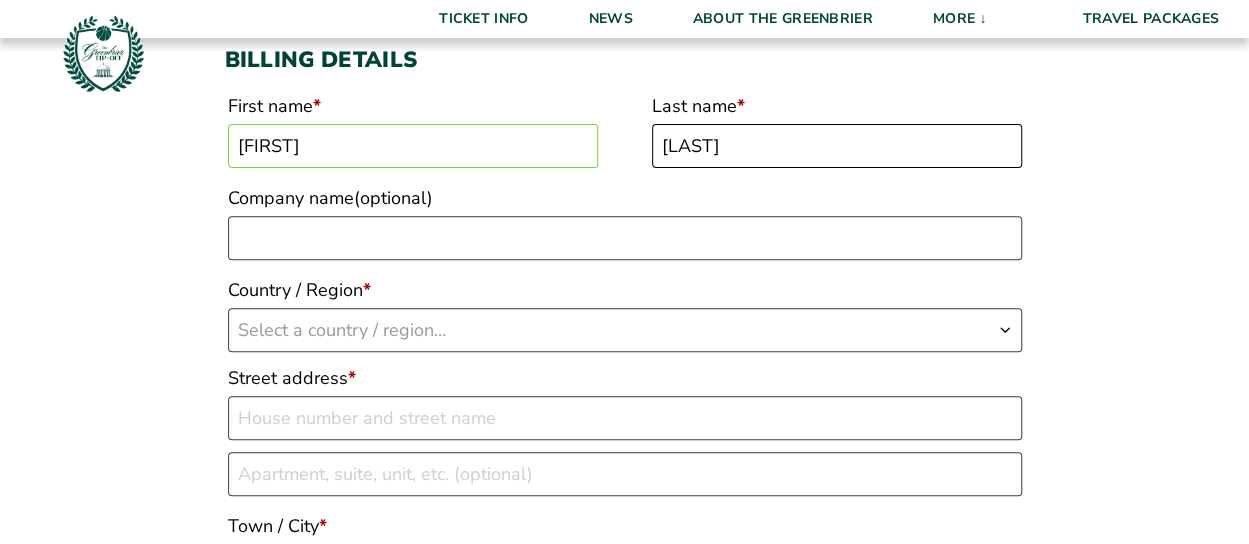 type on "[LAST]" 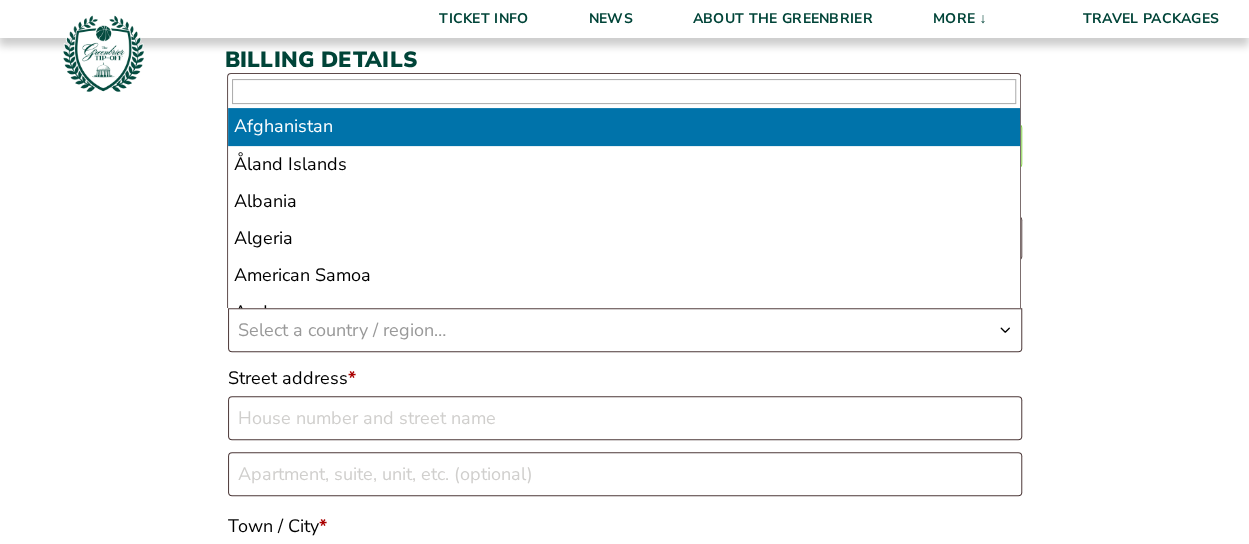 click on "Select a country / region…" at bounding box center (625, 330) 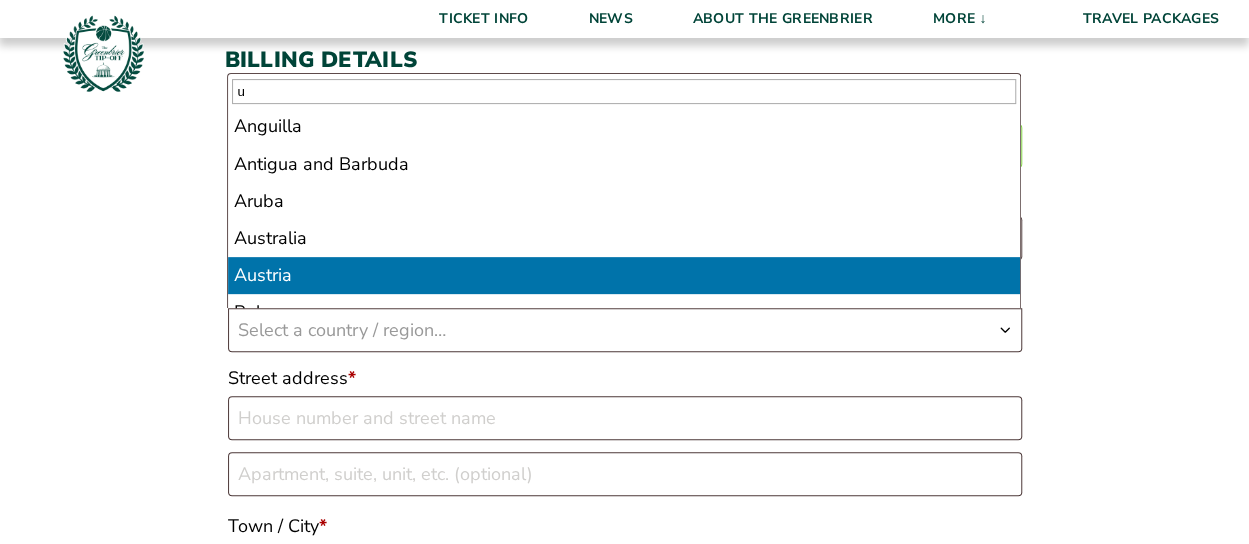 type on "u" 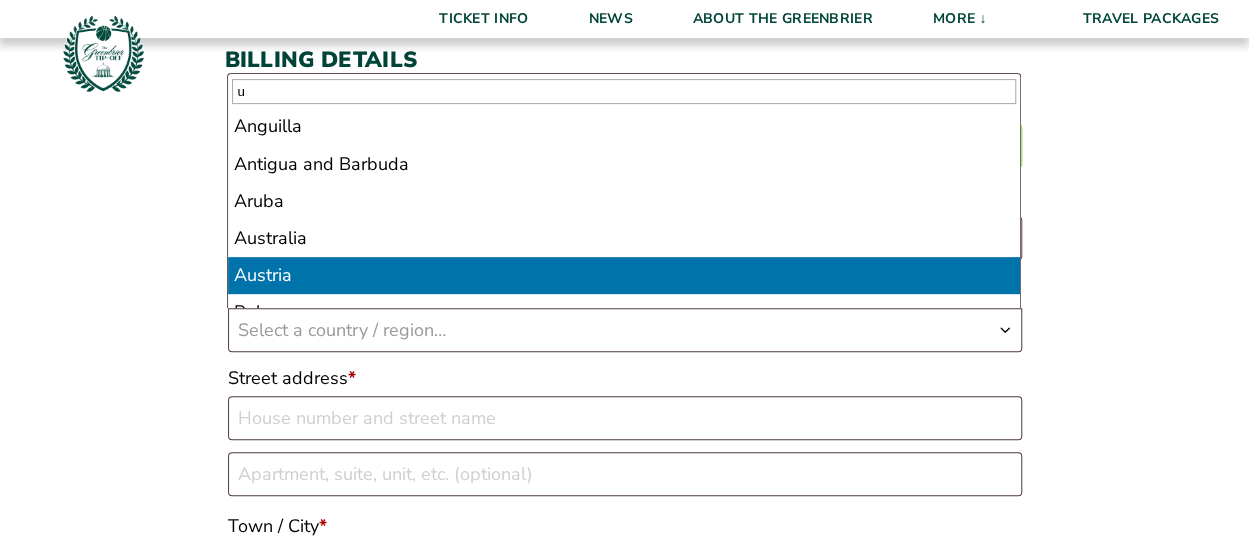 type 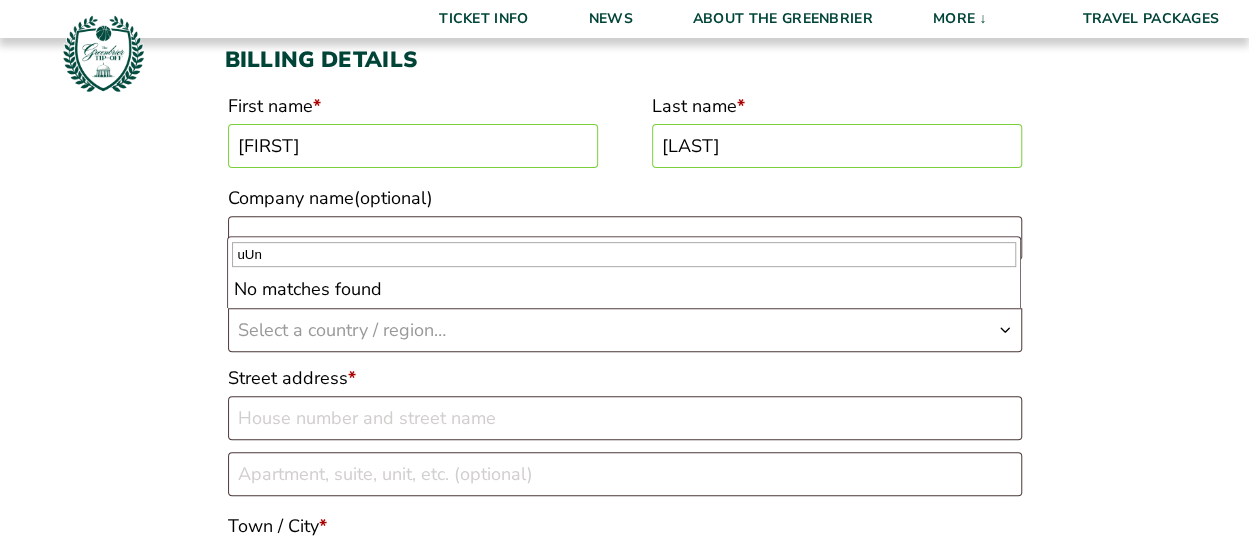 click on "uUn" at bounding box center [624, 254] 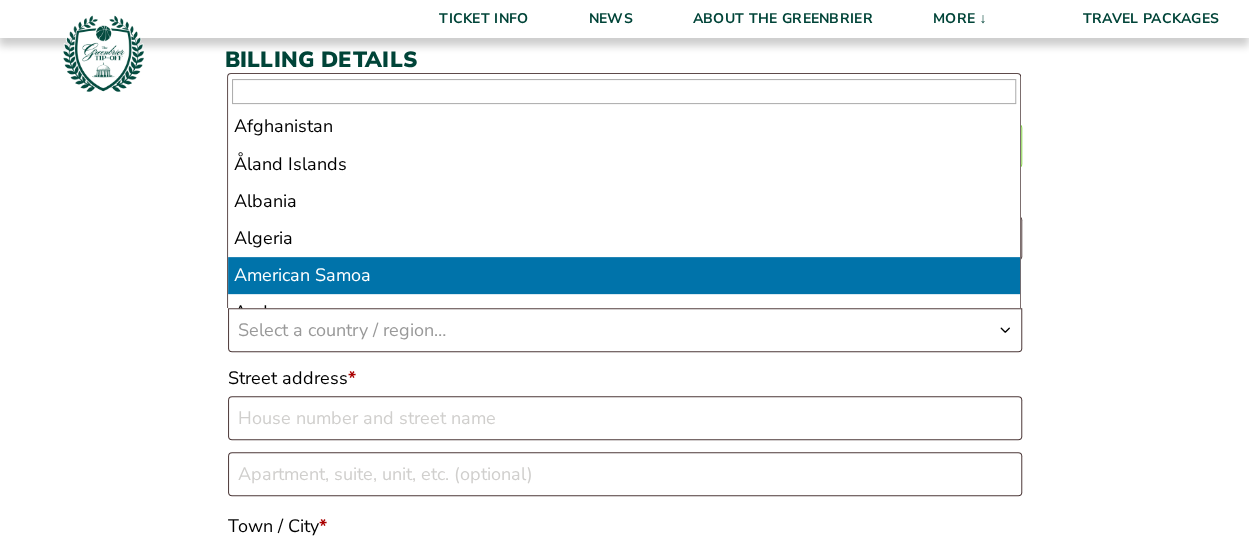 type 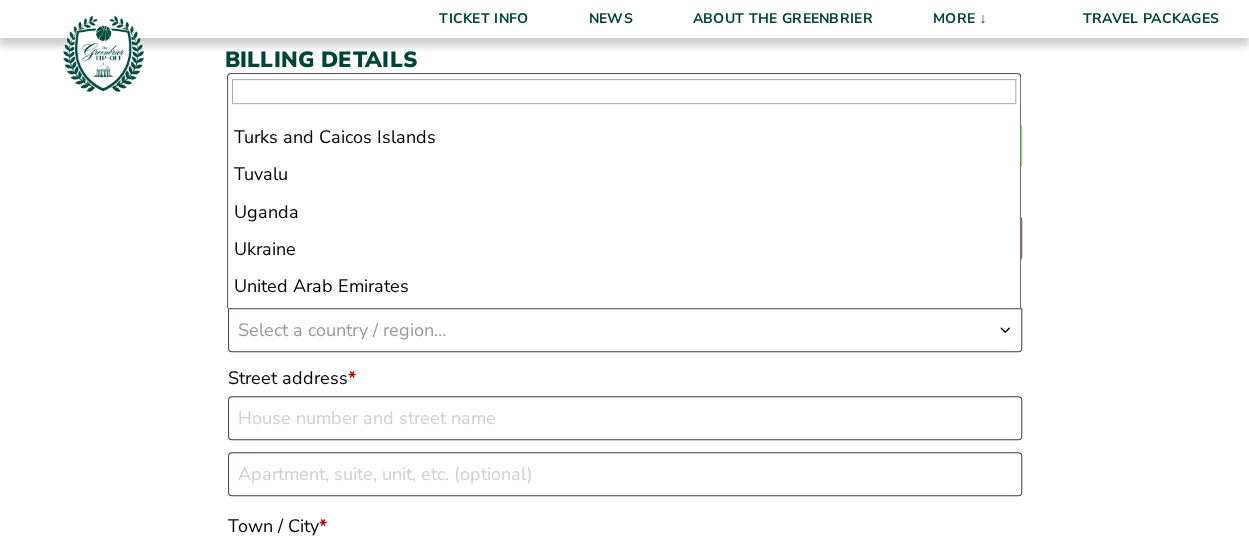 scroll, scrollTop: 8673, scrollLeft: 0, axis: vertical 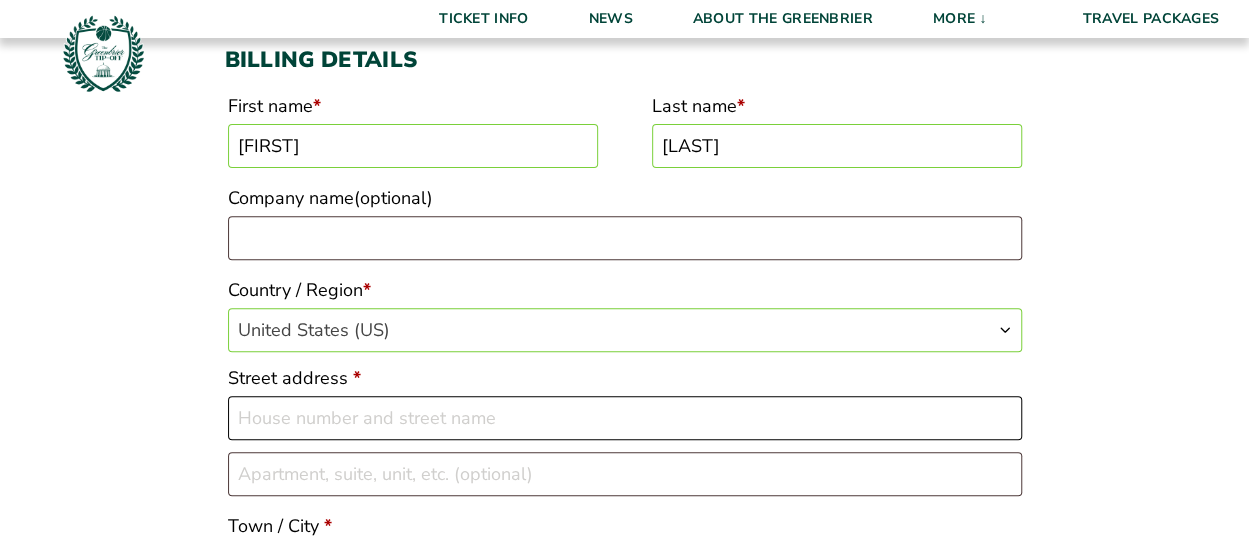 click on "[STREET_ADDRESS]" at bounding box center (625, 418) 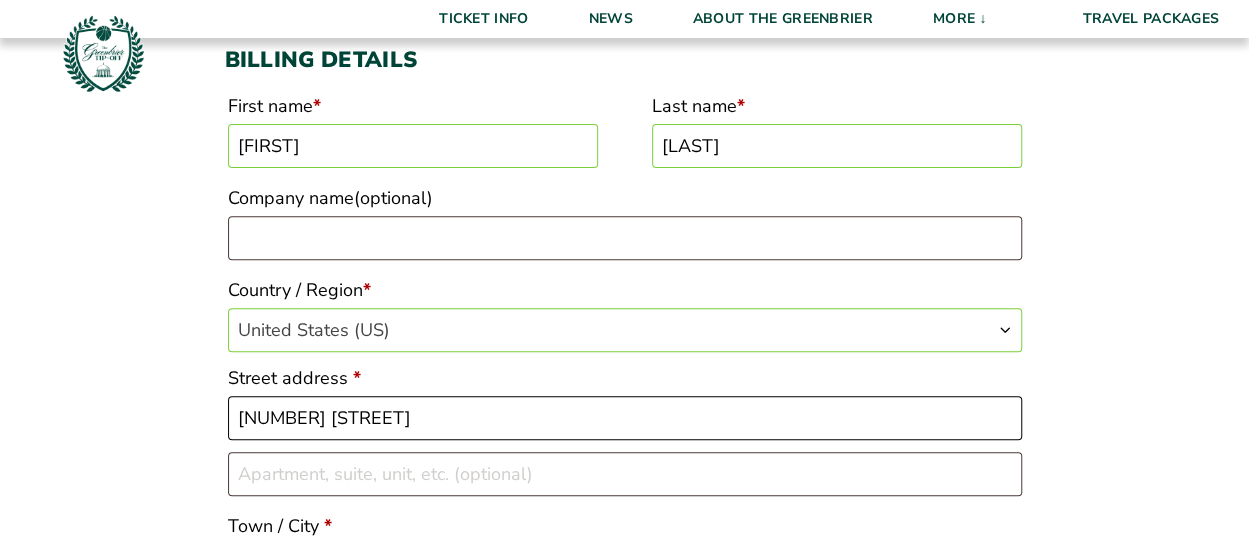 type on "[NUMBER] [STREET]" 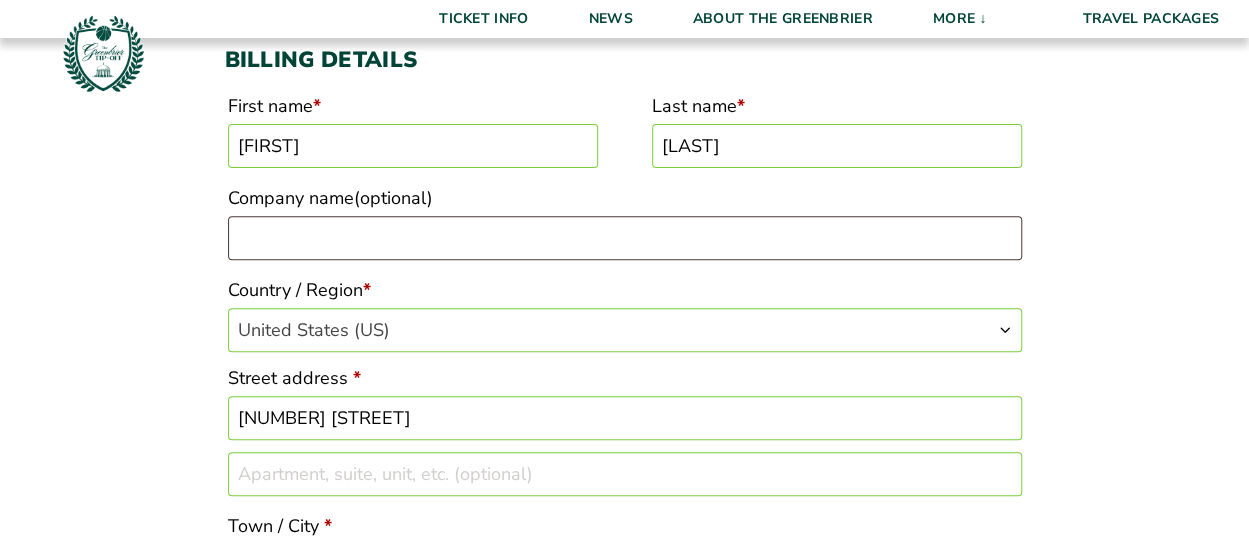 scroll, scrollTop: 574, scrollLeft: 0, axis: vertical 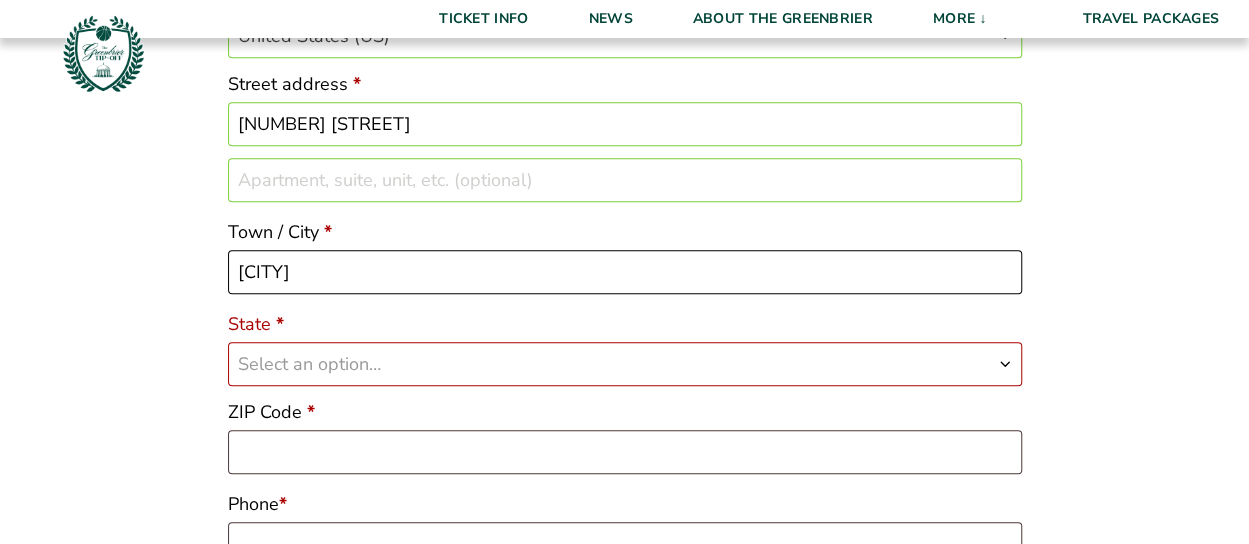 type on "[CITY]" 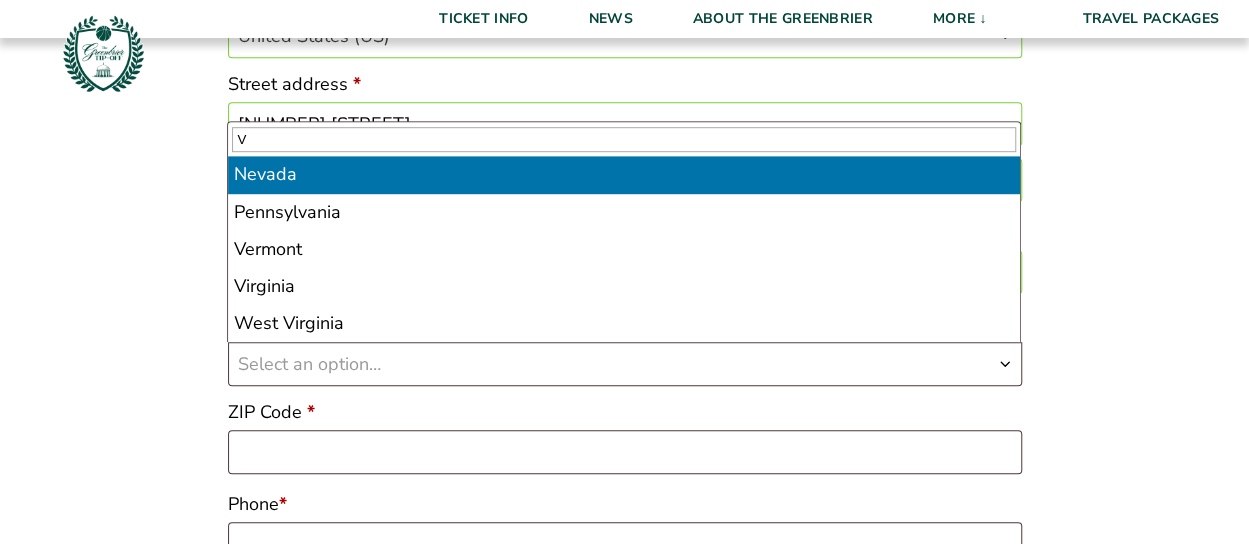 type 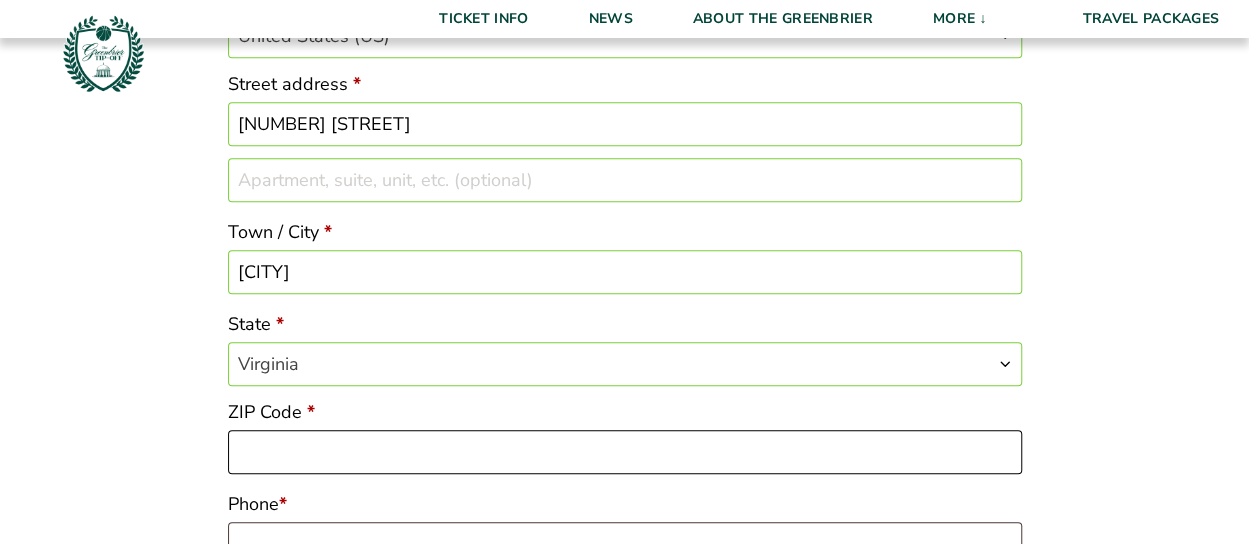 click on "ZIP Code   *" at bounding box center (625, 452) 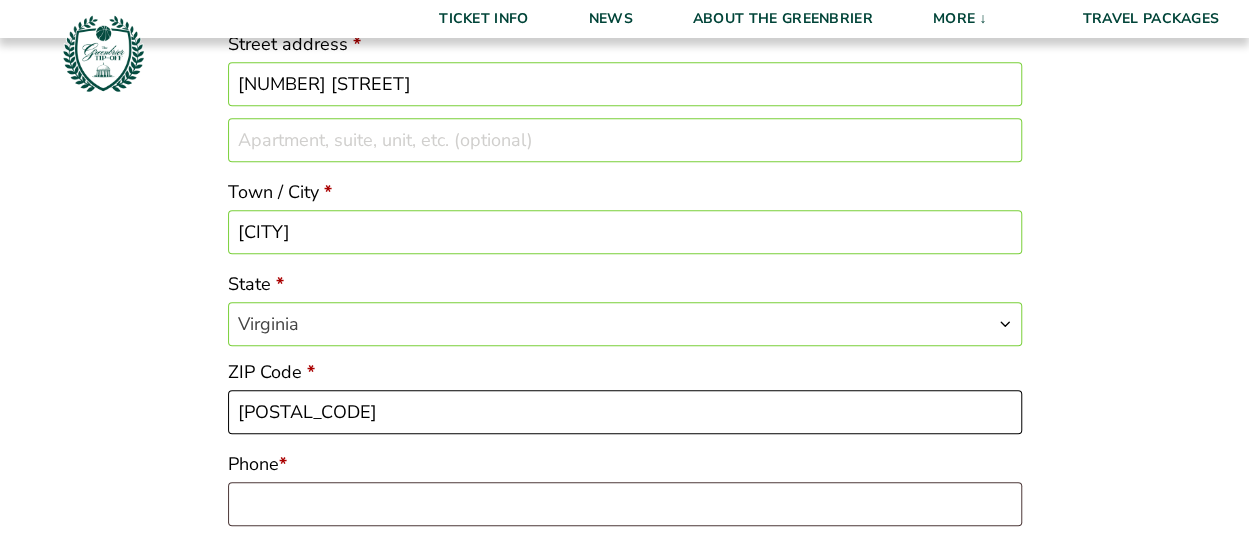 scroll, scrollTop: 654, scrollLeft: 0, axis: vertical 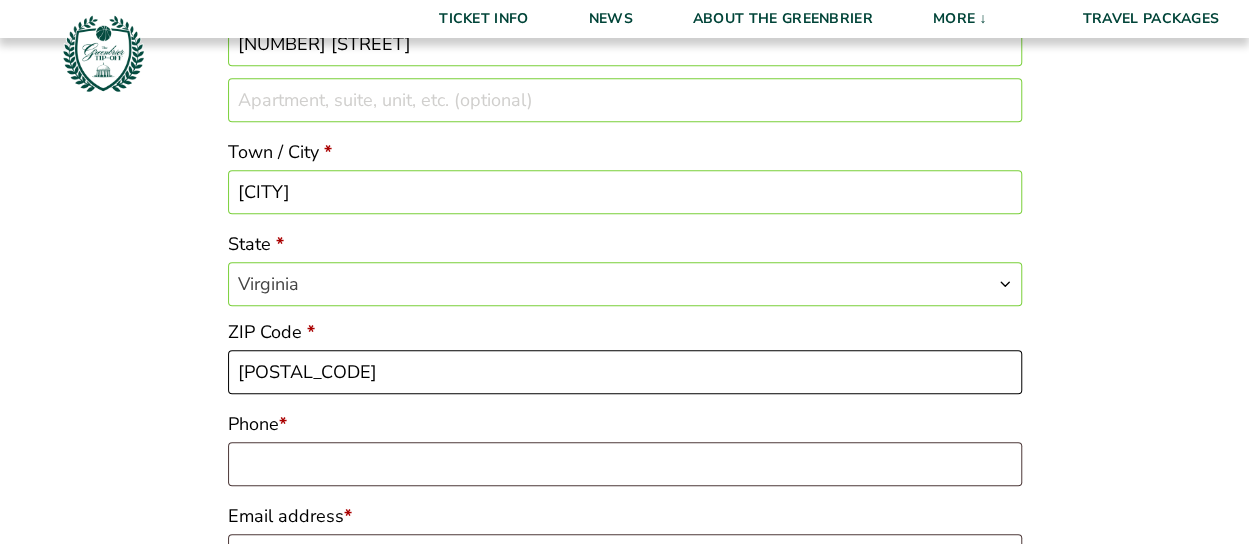 type on "[POSTAL_CODE]" 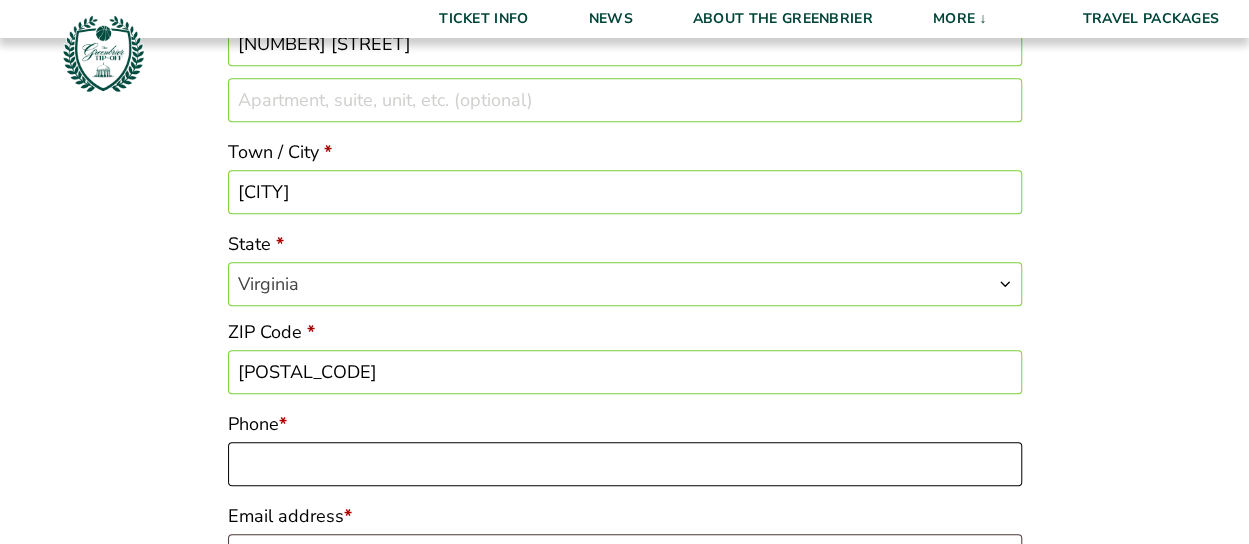 click on "Phone  *" at bounding box center (625, 464) 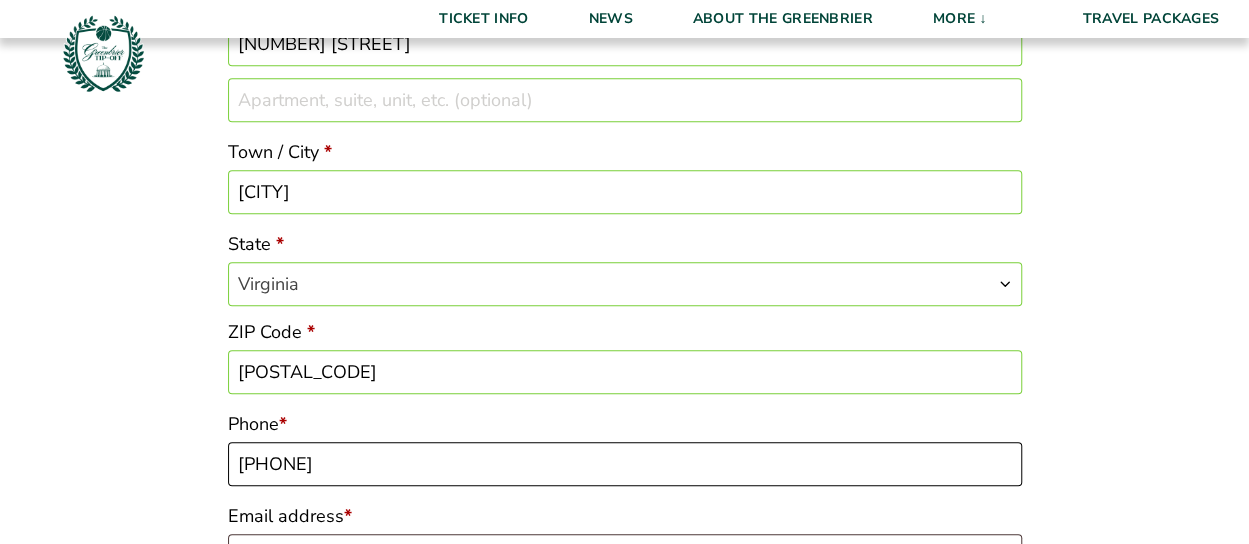 click on "[PHONE]" at bounding box center (625, 464) 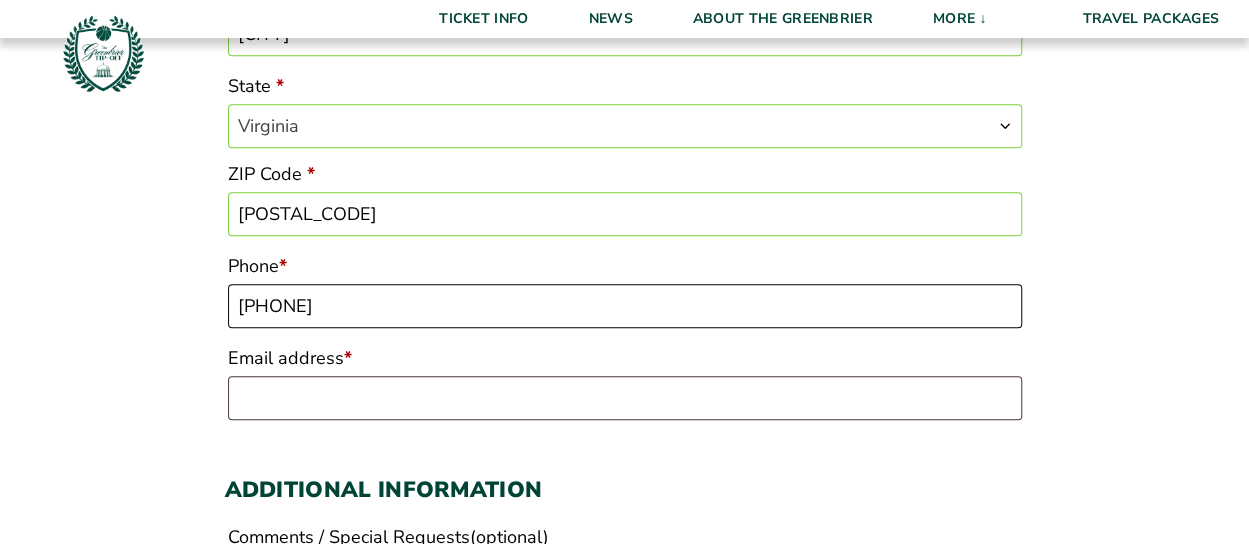 scroll, scrollTop: 814, scrollLeft: 0, axis: vertical 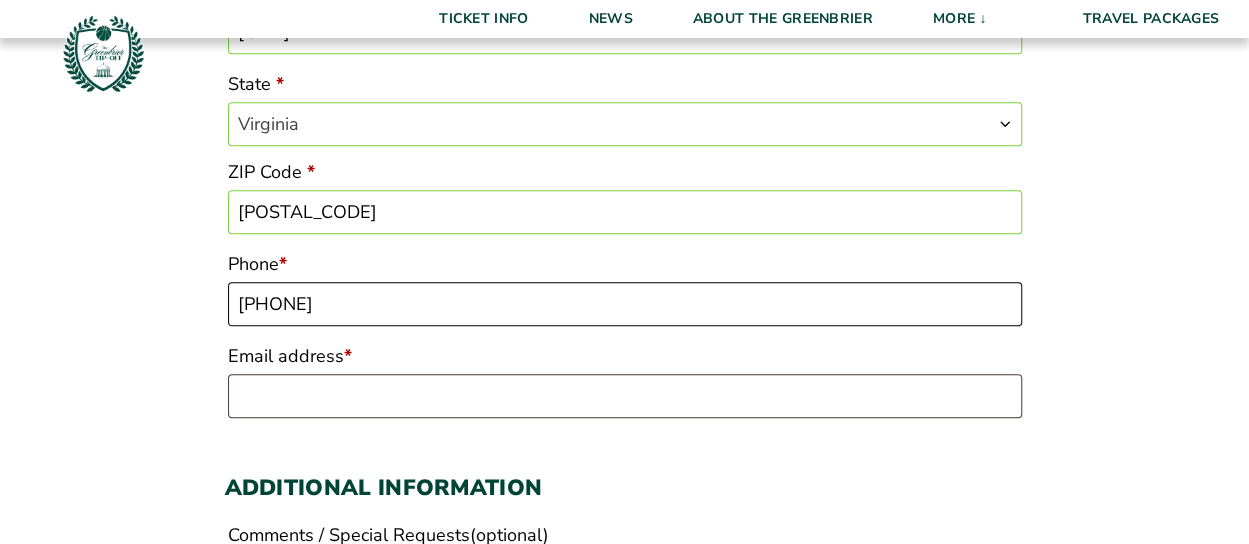 type on "[PHONE]" 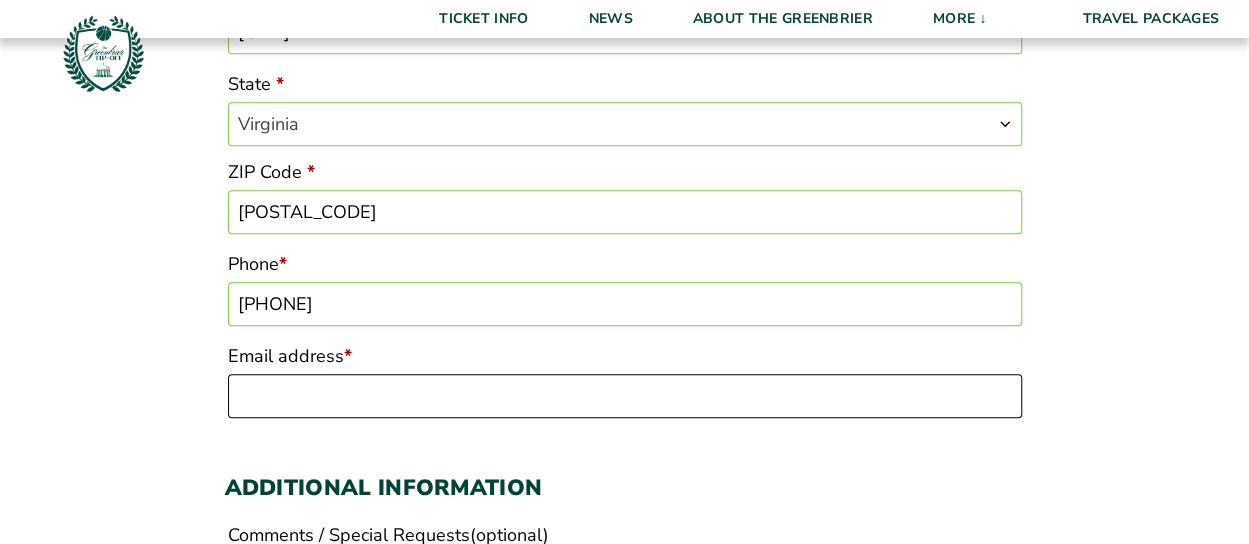 click on "Email address  *" at bounding box center (625, 396) 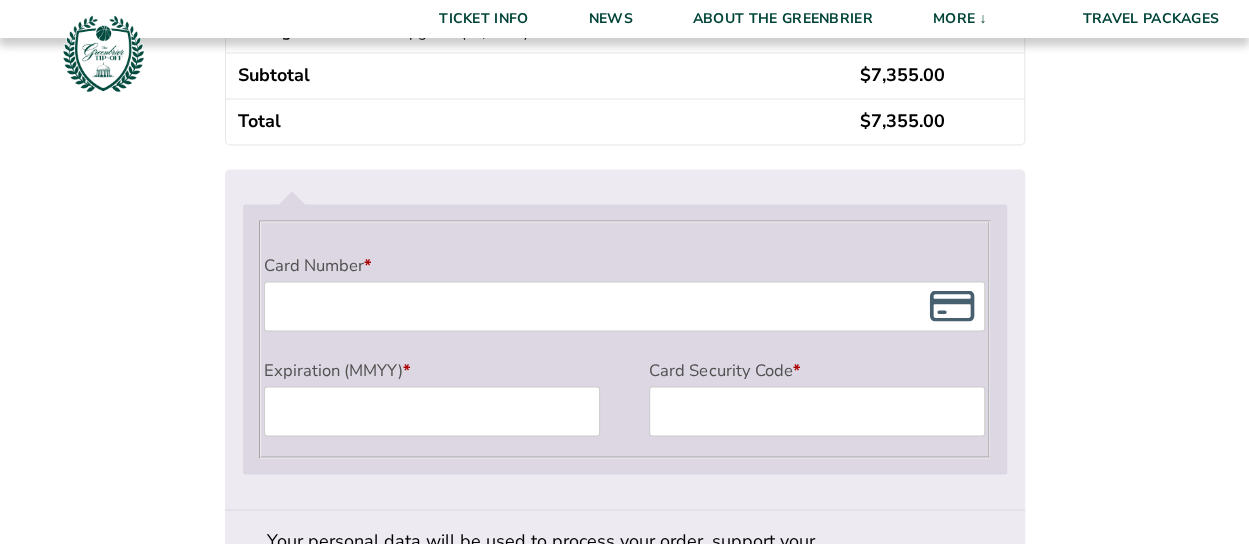 scroll, scrollTop: 1734, scrollLeft: 0, axis: vertical 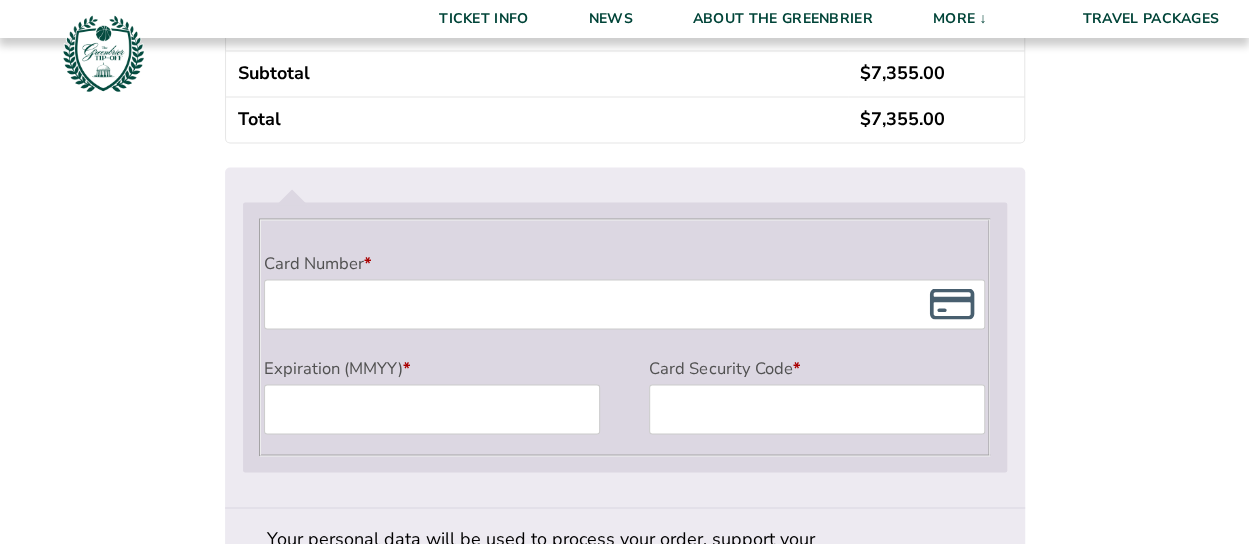 type on "[EMAIL]" 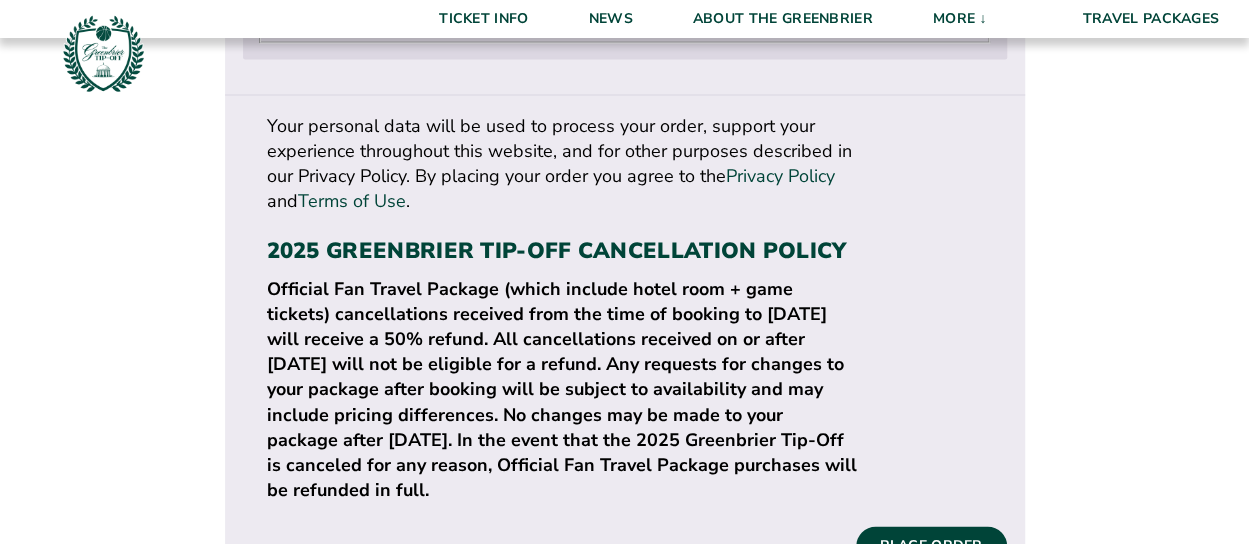 scroll, scrollTop: 2186, scrollLeft: 0, axis: vertical 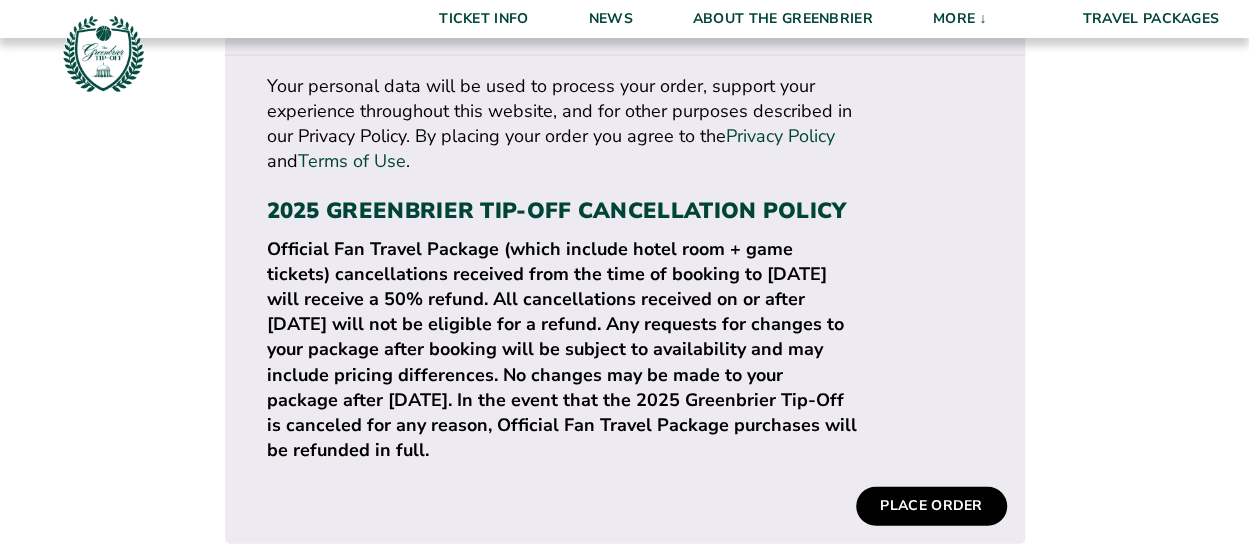 click on "Place order" at bounding box center [931, 506] 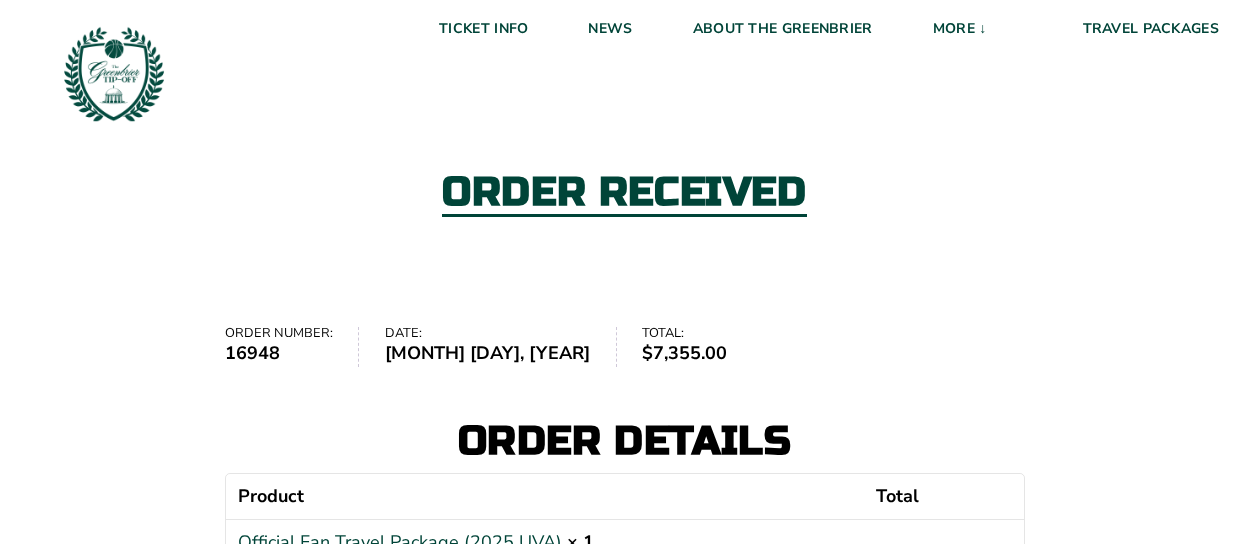 scroll, scrollTop: 0, scrollLeft: 0, axis: both 